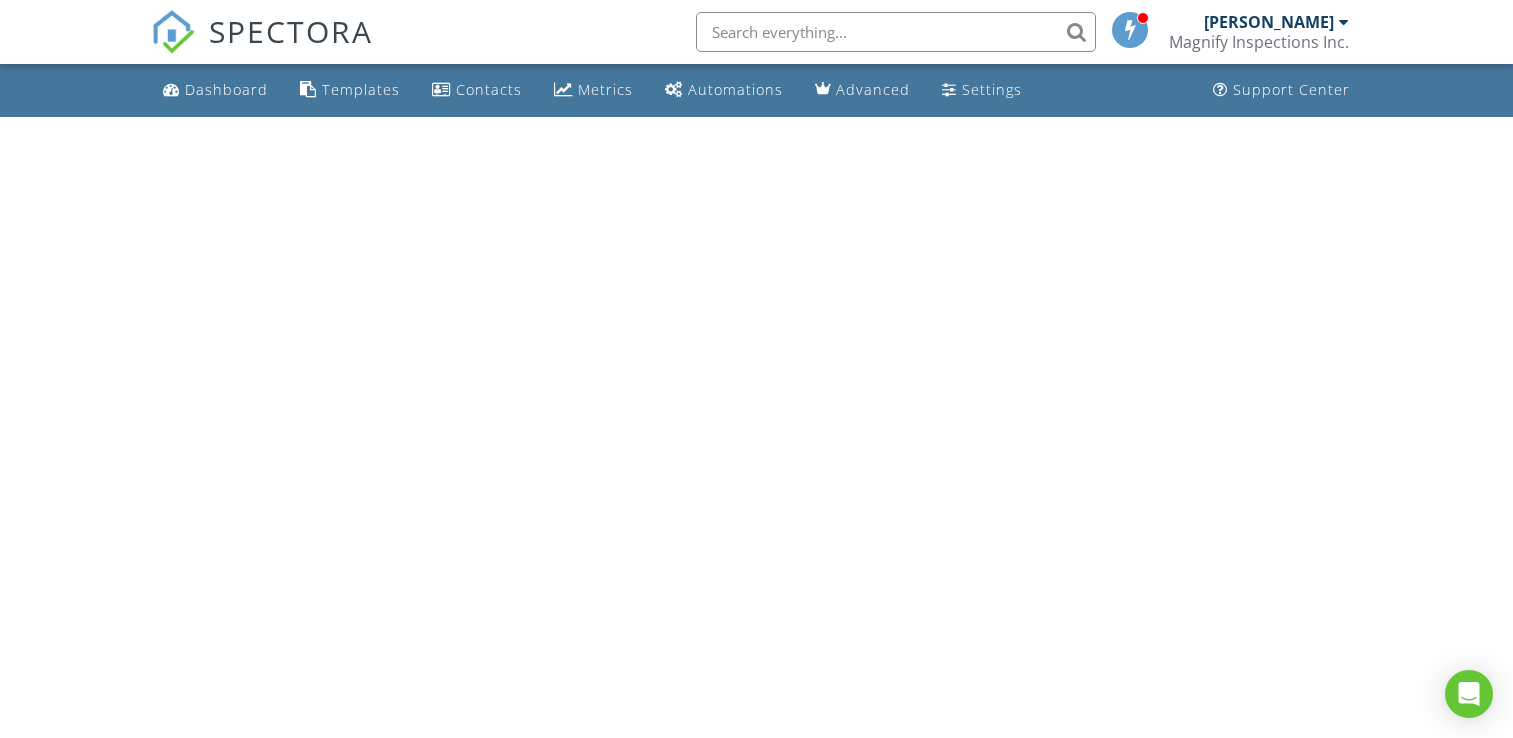scroll, scrollTop: 0, scrollLeft: 0, axis: both 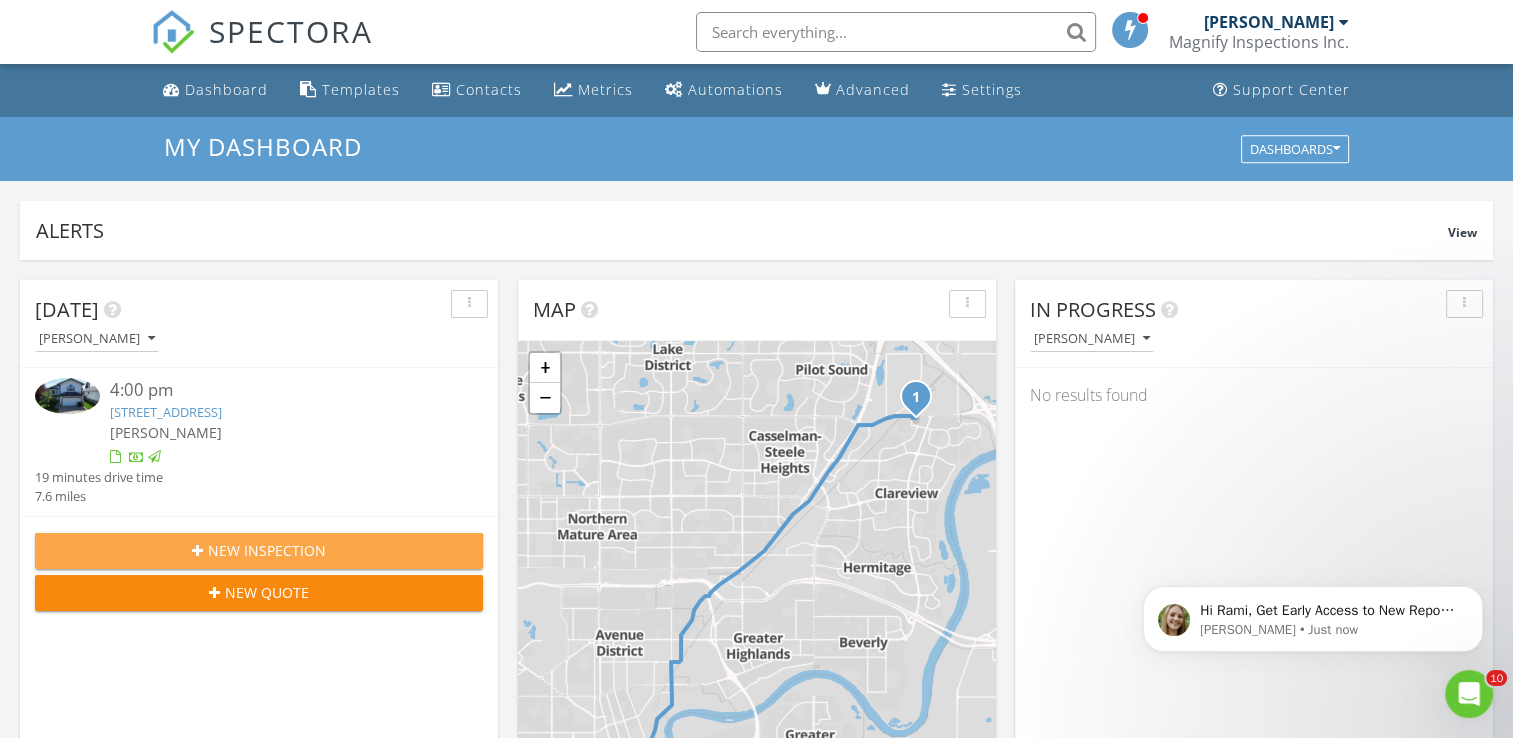 click on "New Inspection" at bounding box center [267, 550] 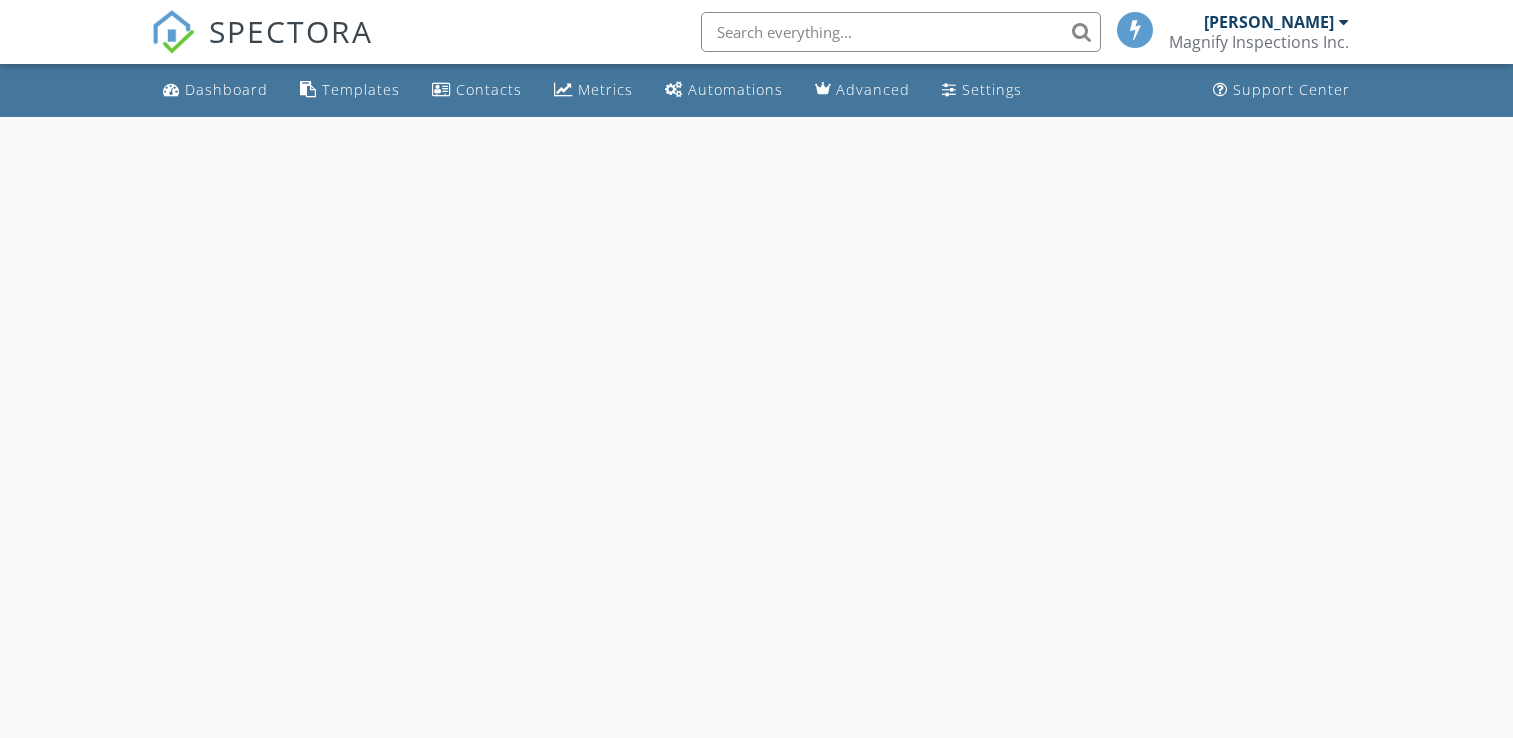 scroll, scrollTop: 0, scrollLeft: 0, axis: both 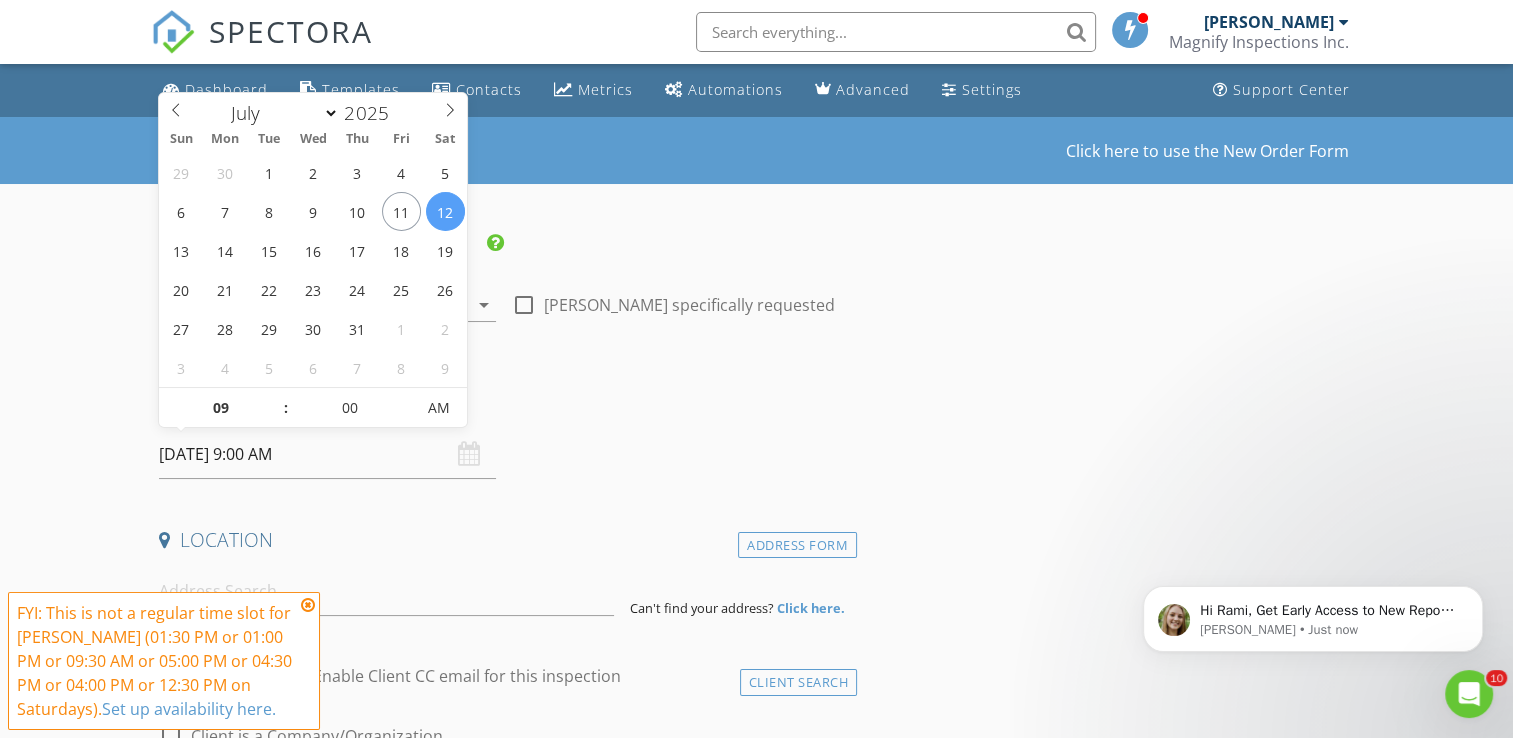 click on "07/12/2025 9:00 AM" at bounding box center [327, 454] 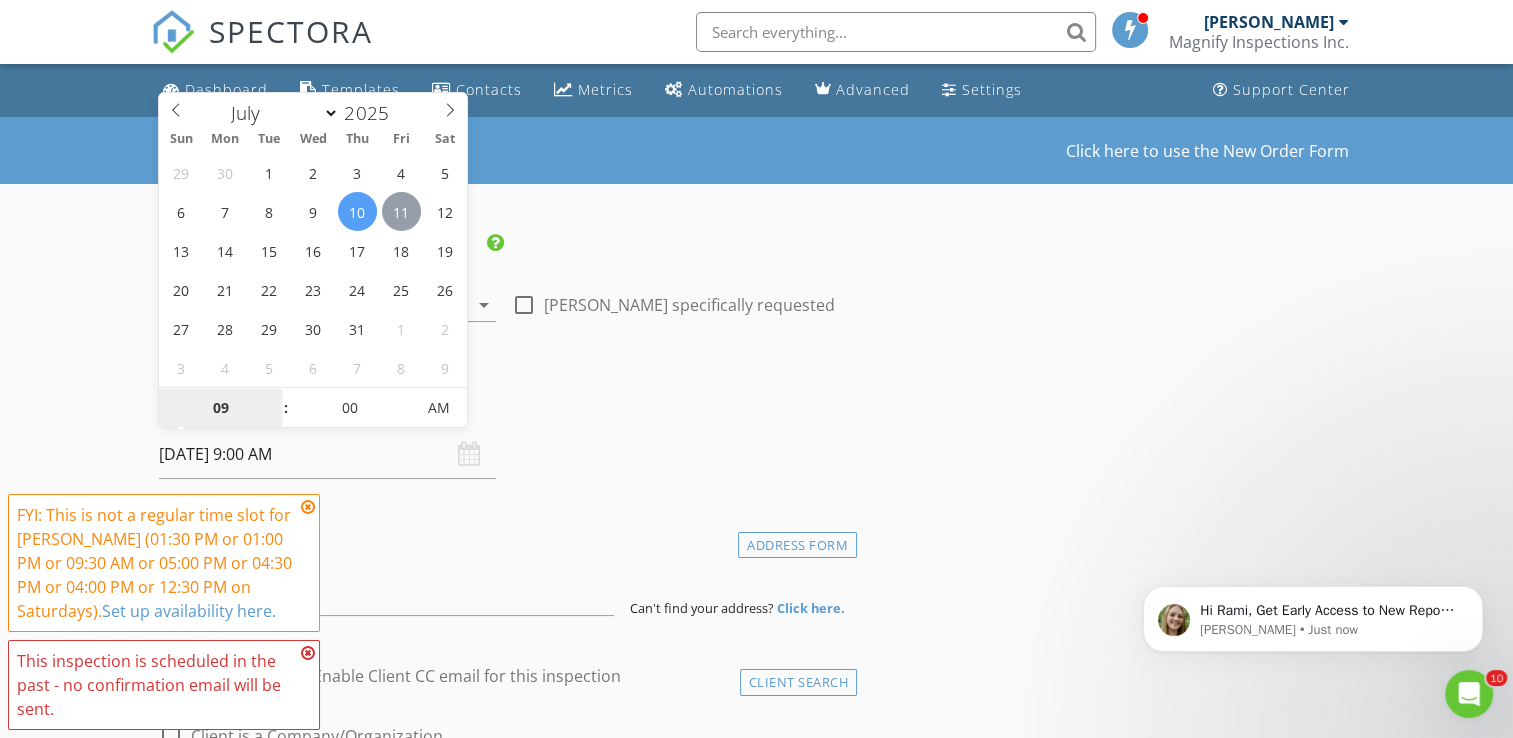 type on "07/11/2025 9:00 AM" 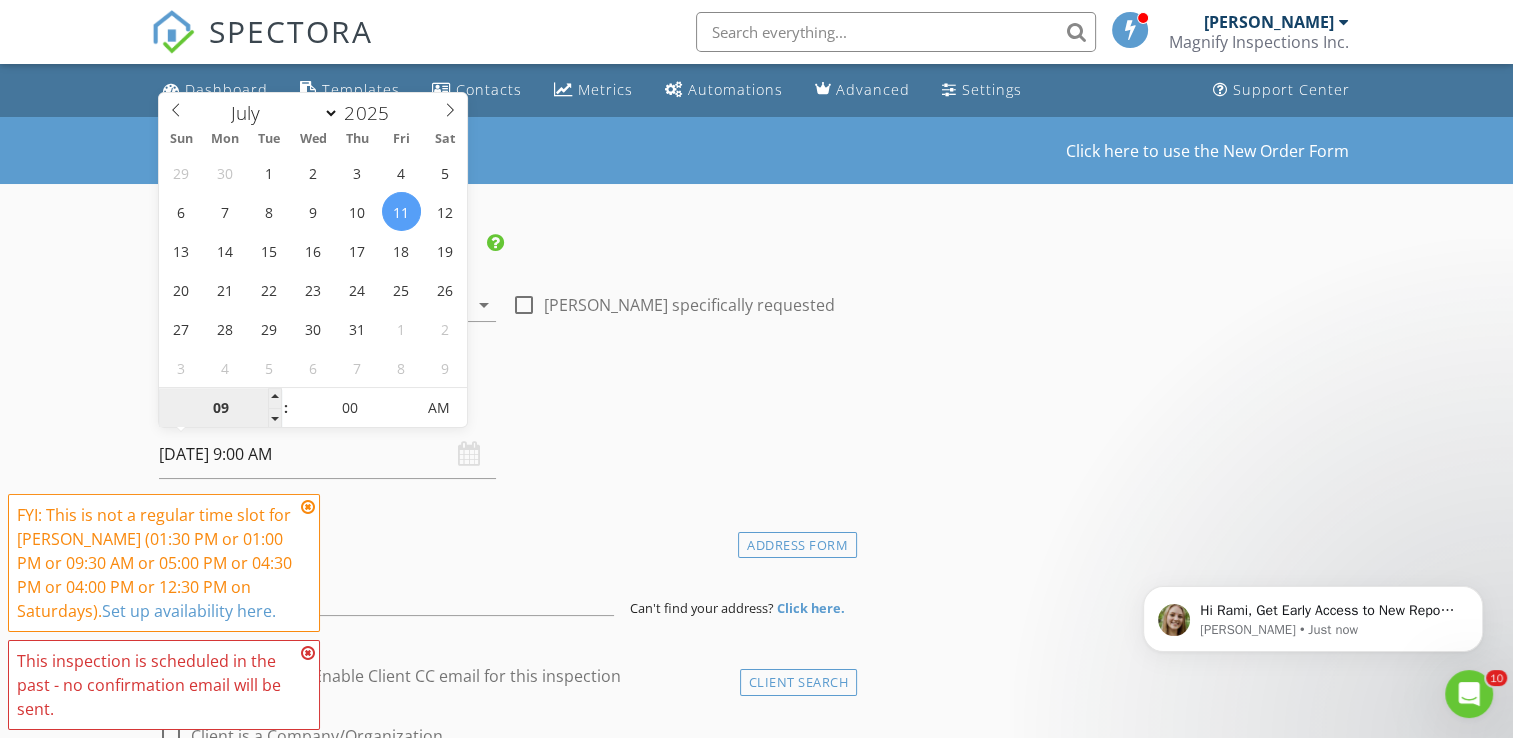 click on "09" at bounding box center [220, 409] 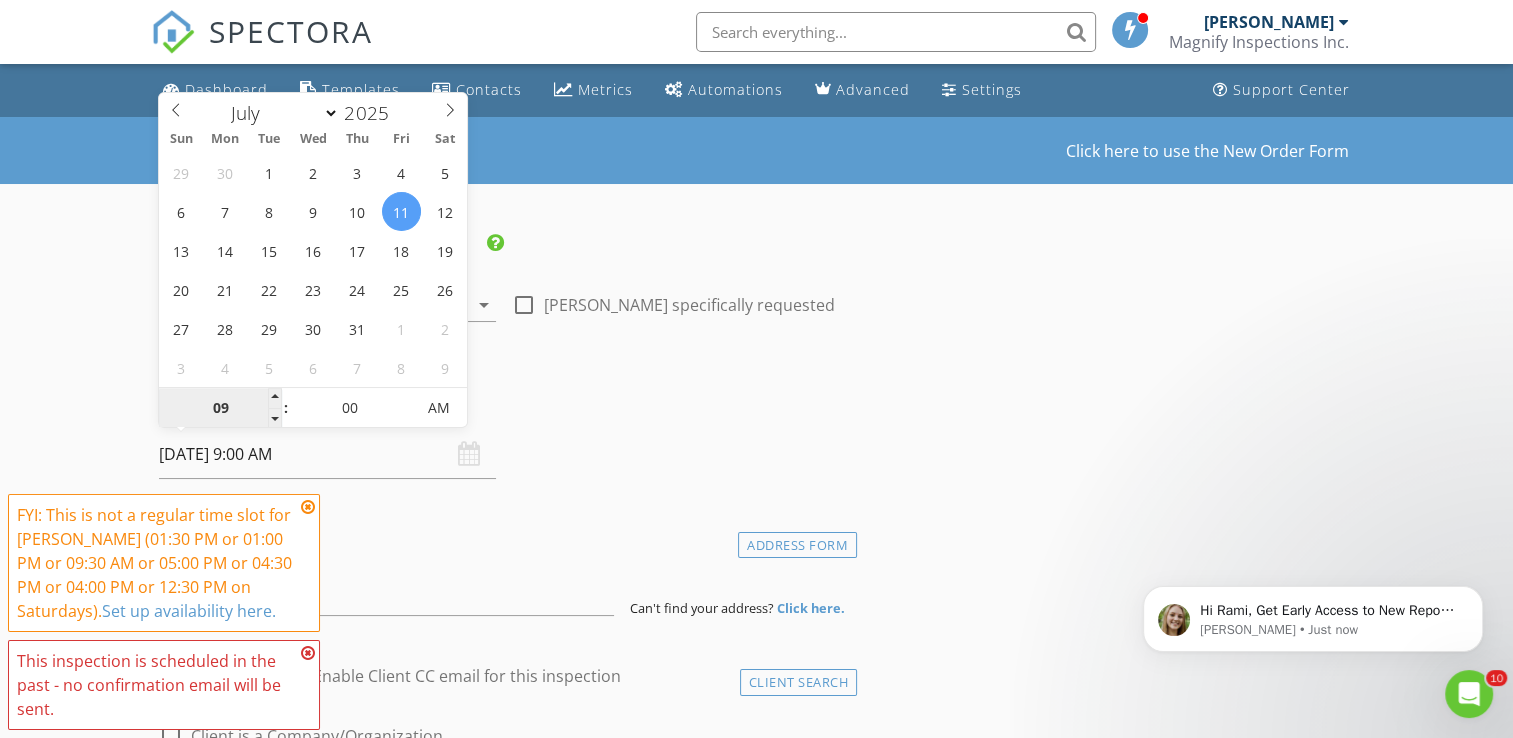 type on "0" 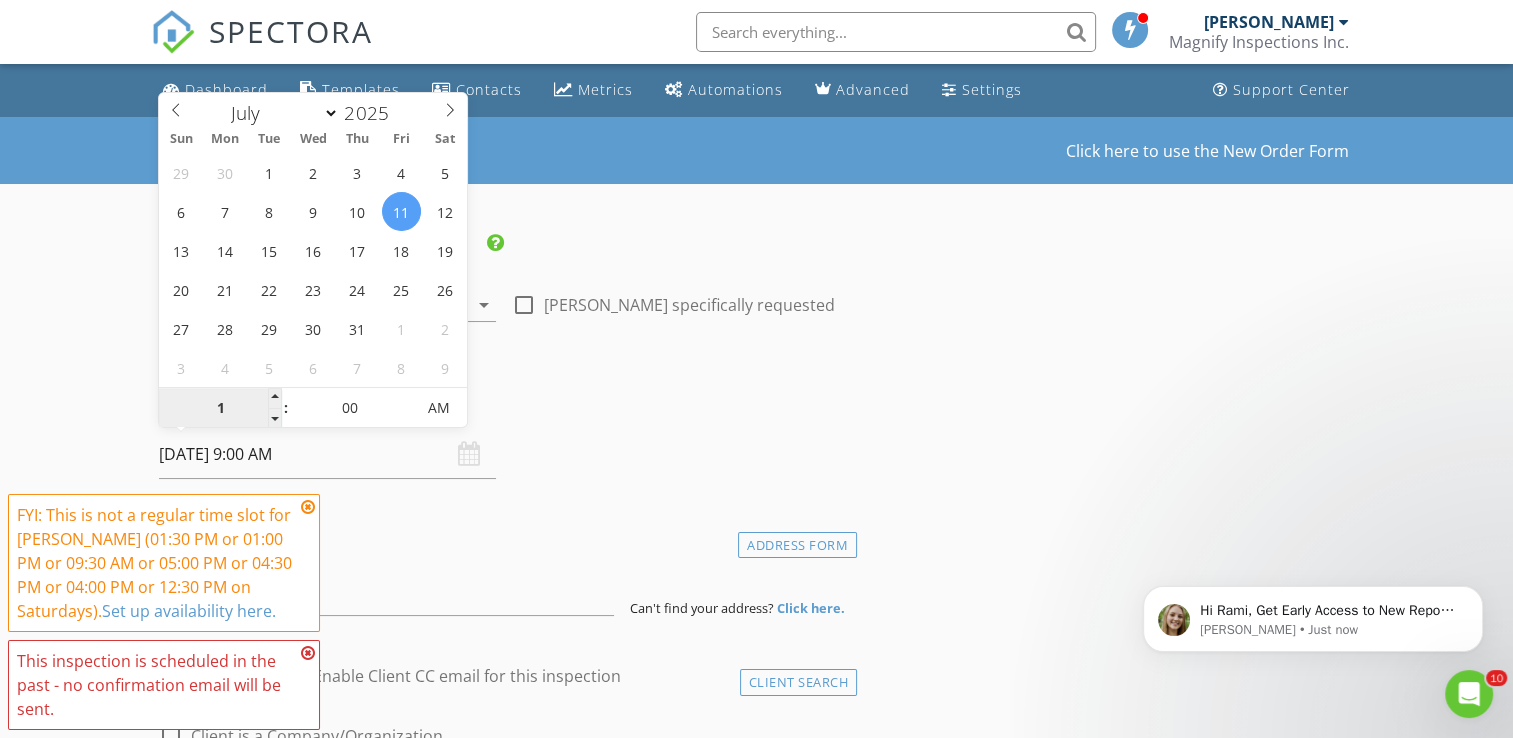 type on "10" 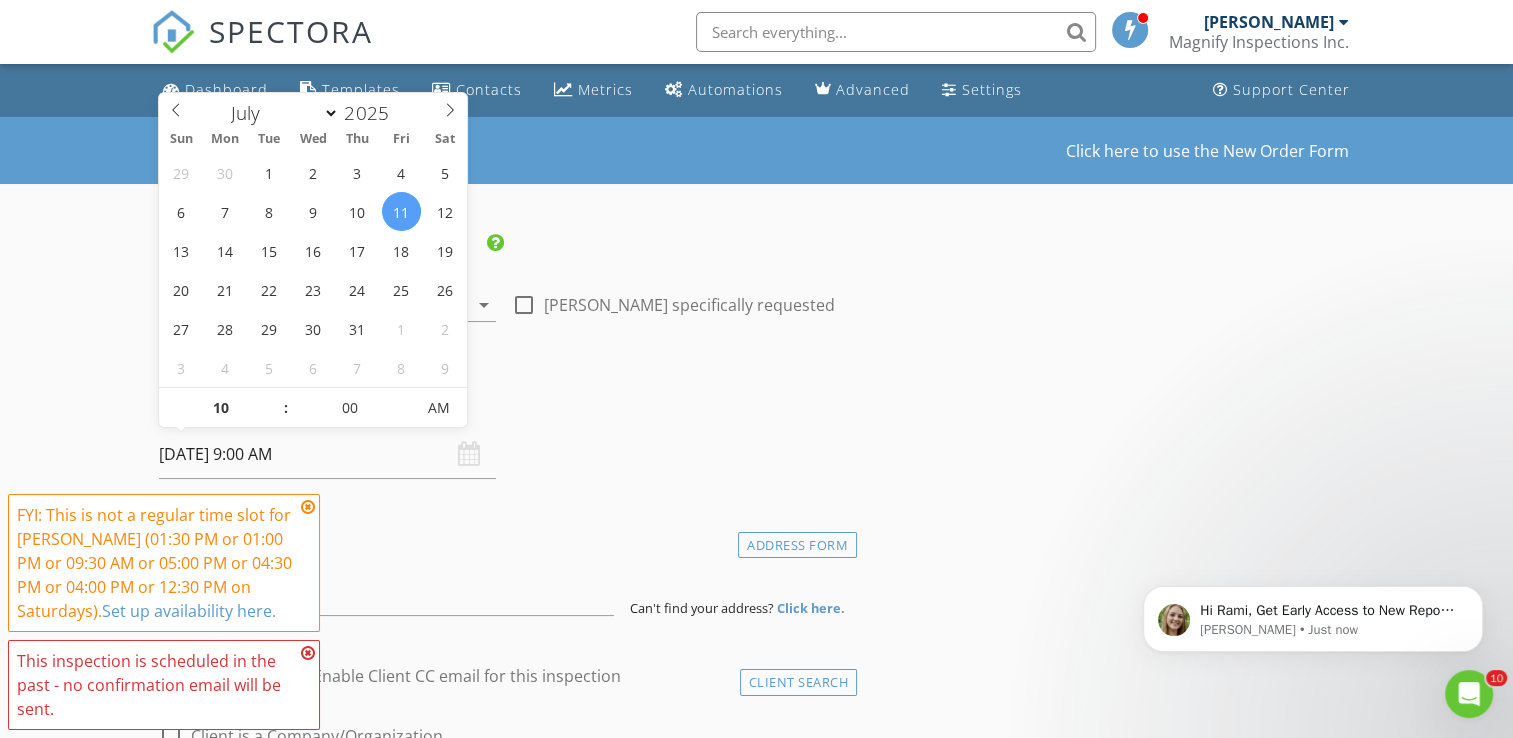 type on "07/11/2025 10:00 AM" 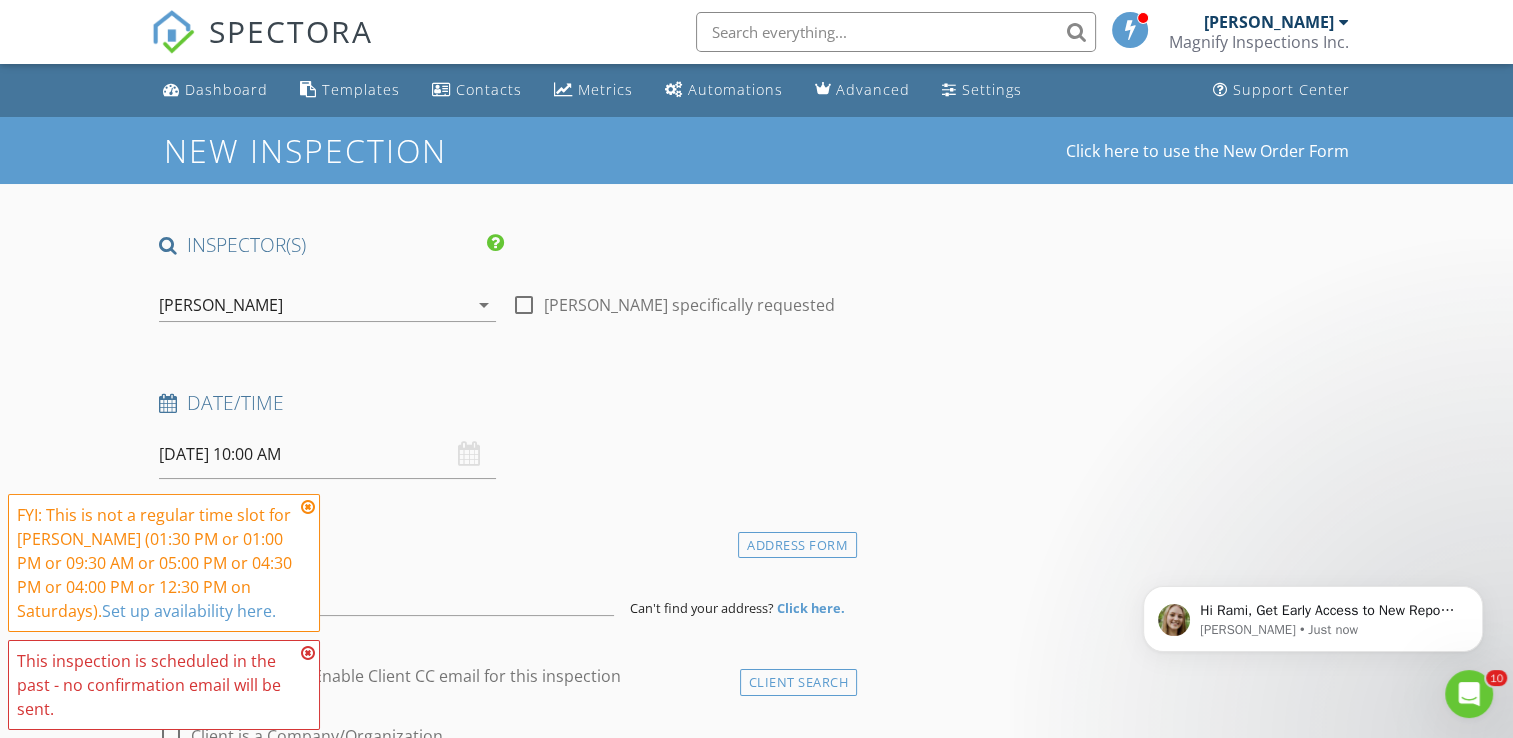 click on "Date/Time" at bounding box center [504, 410] 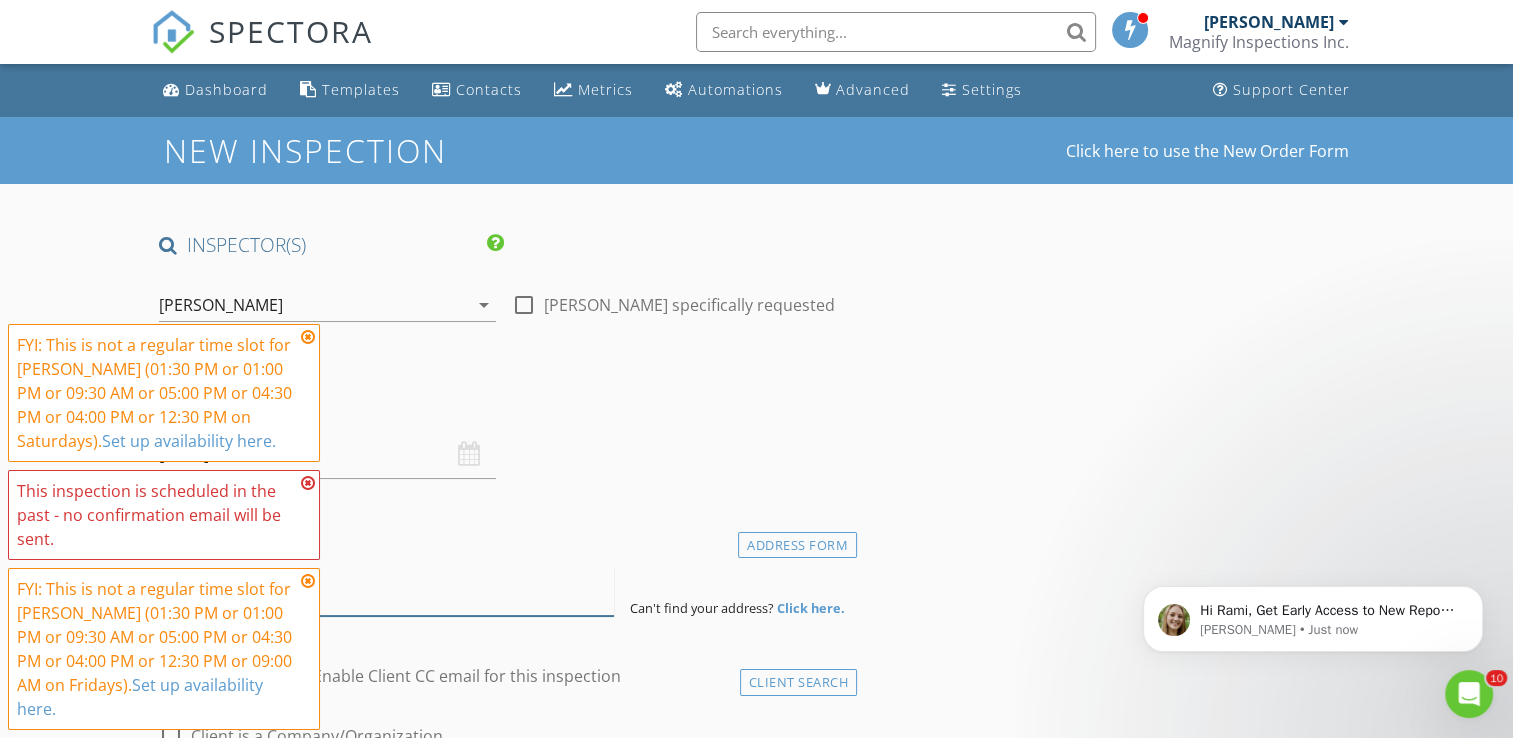 click at bounding box center (386, 591) 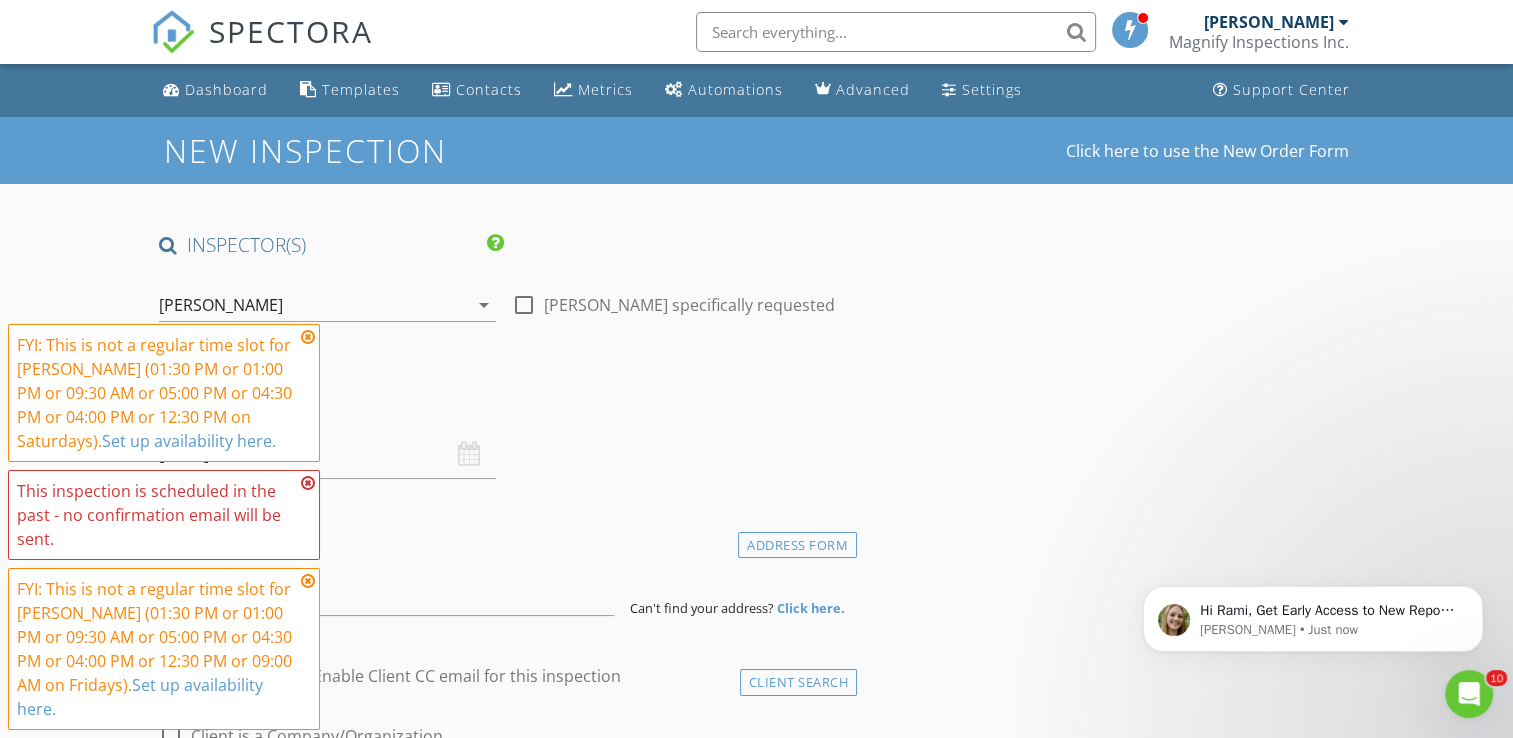 click at bounding box center [308, 483] 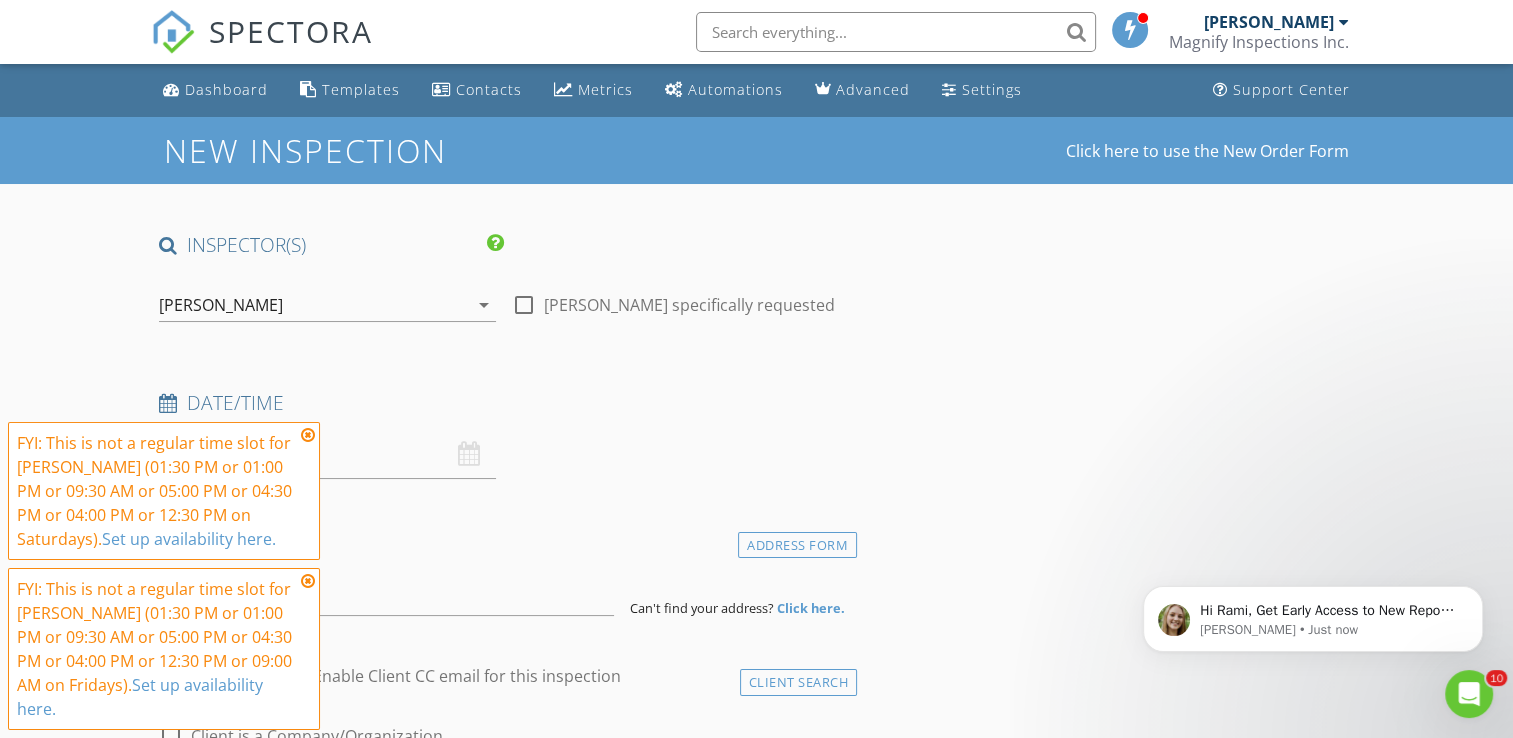 click at bounding box center [308, 435] 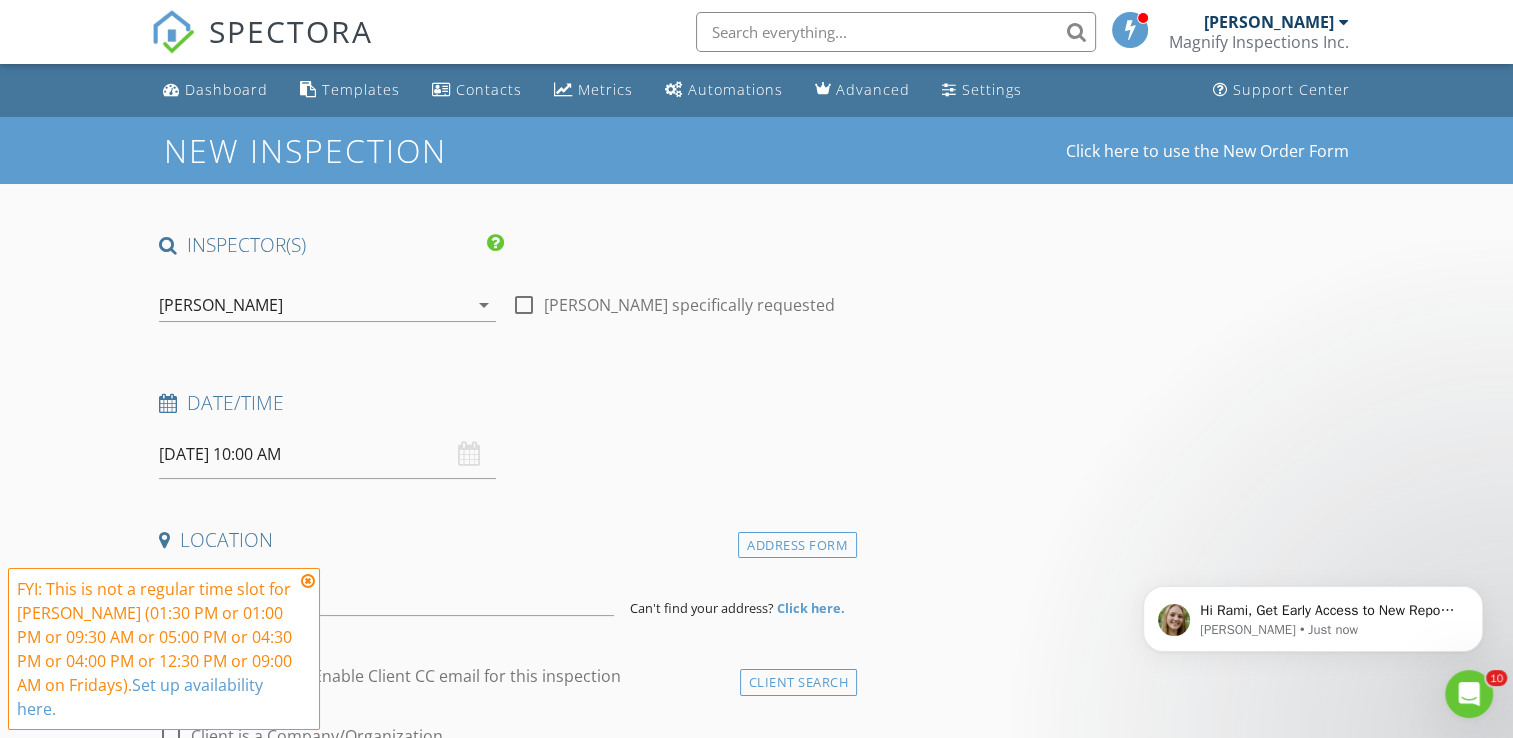 click at bounding box center [308, 581] 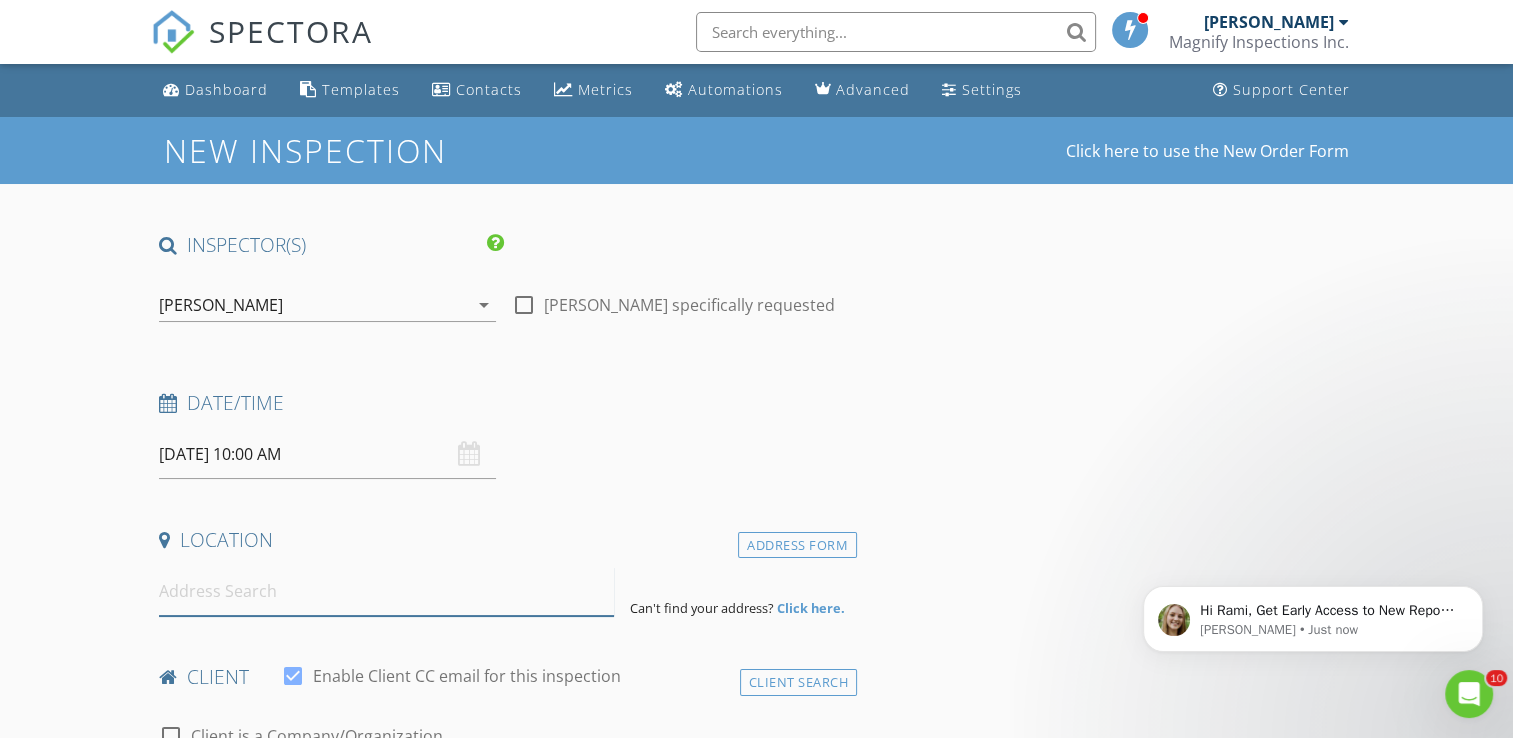 click at bounding box center (386, 591) 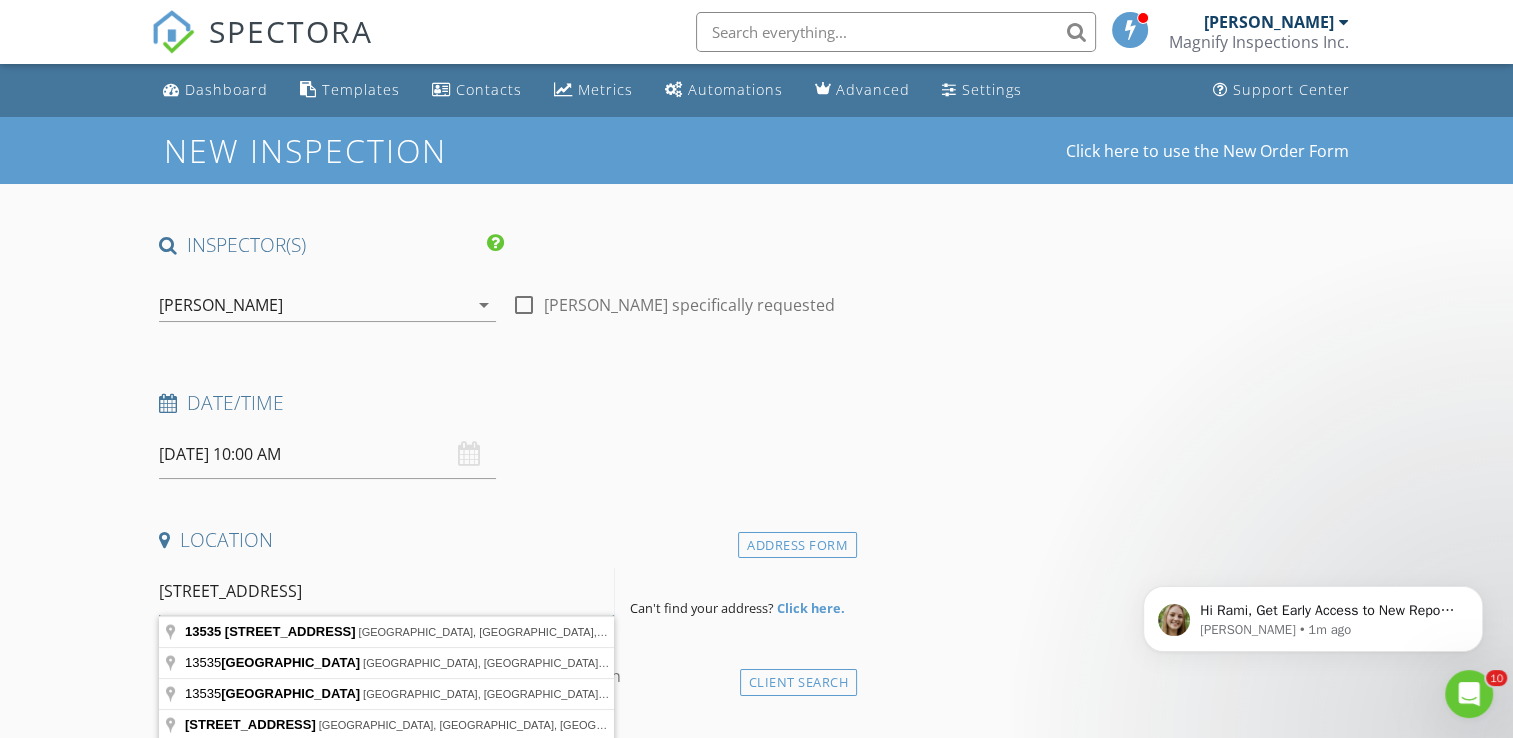 type on "13535 82 st NW" 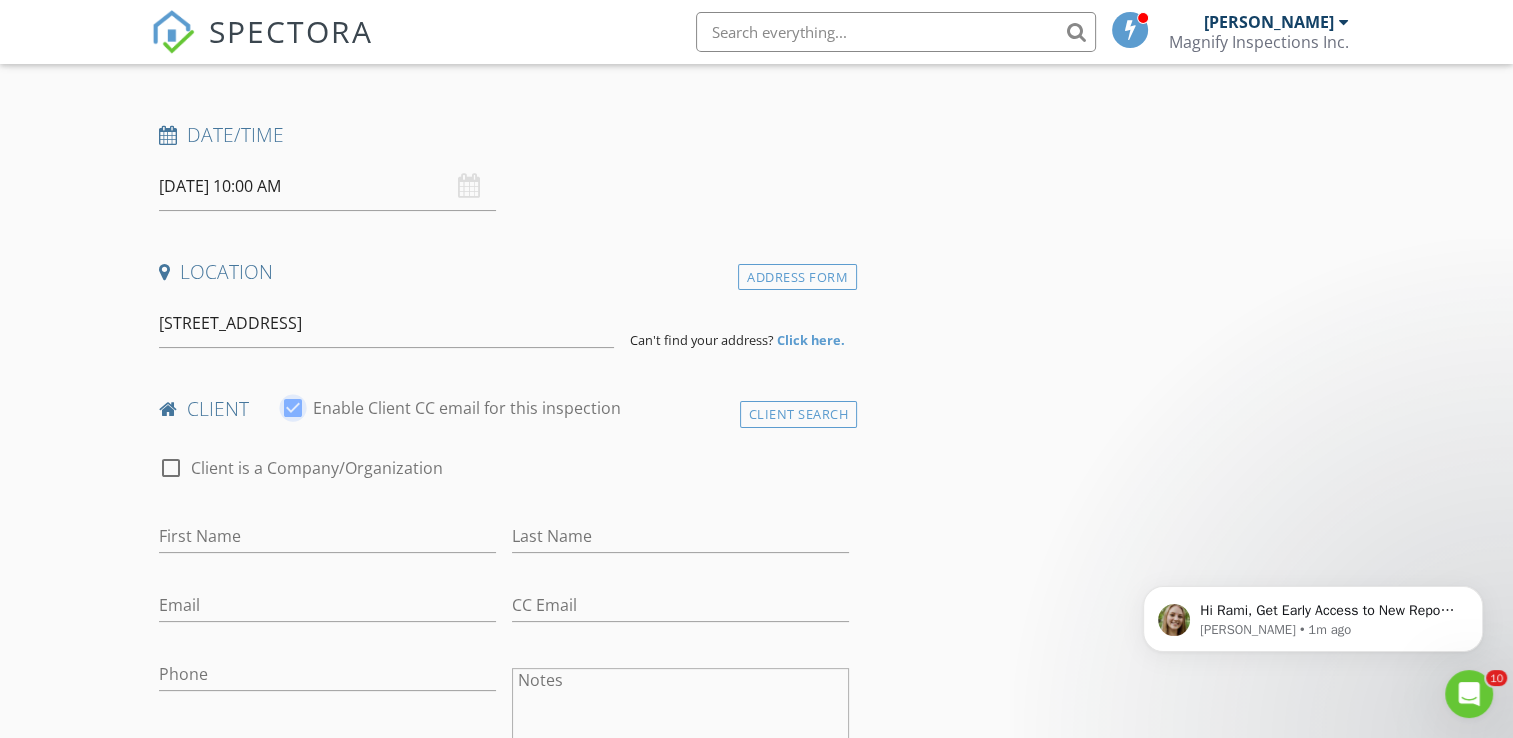 scroll, scrollTop: 284, scrollLeft: 0, axis: vertical 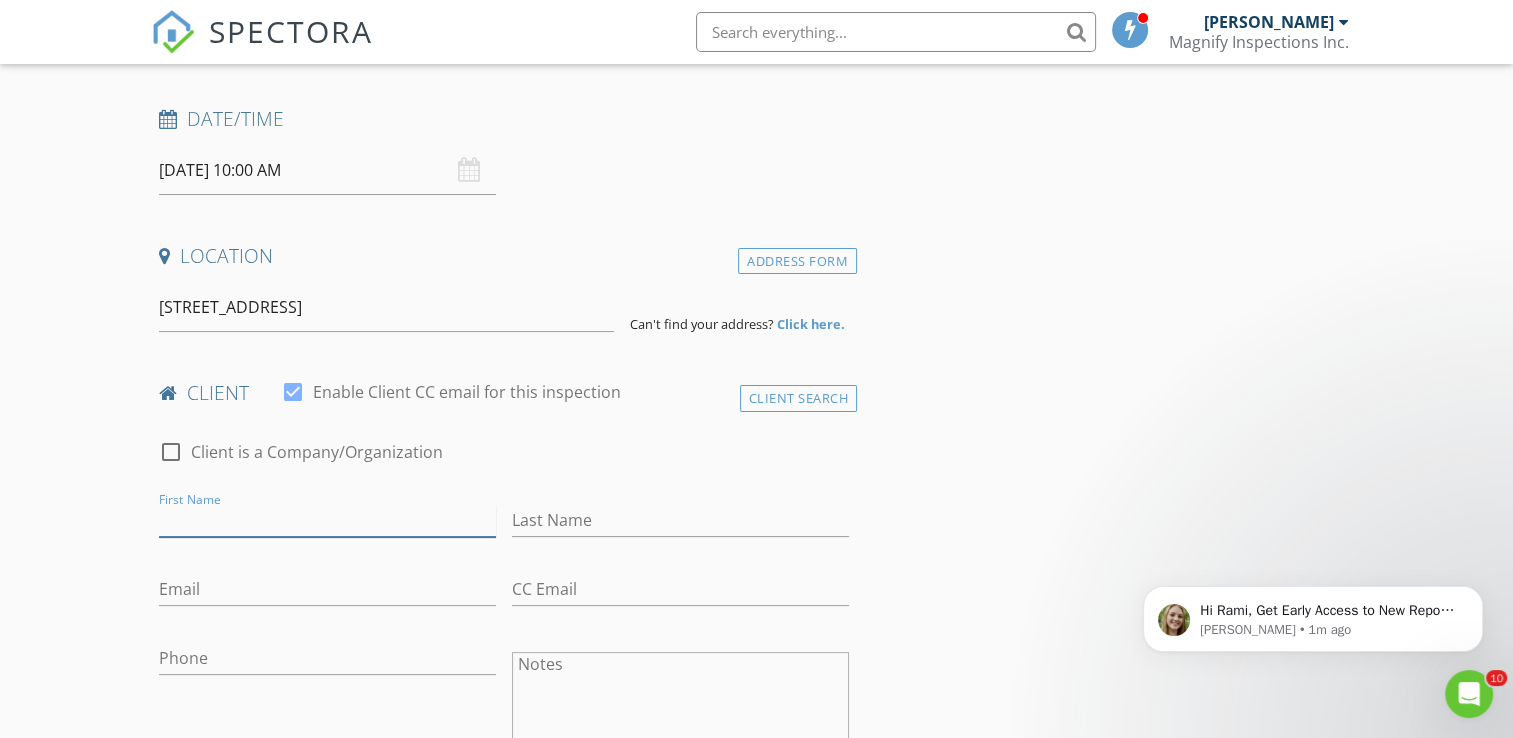 click on "First Name" at bounding box center (327, 520) 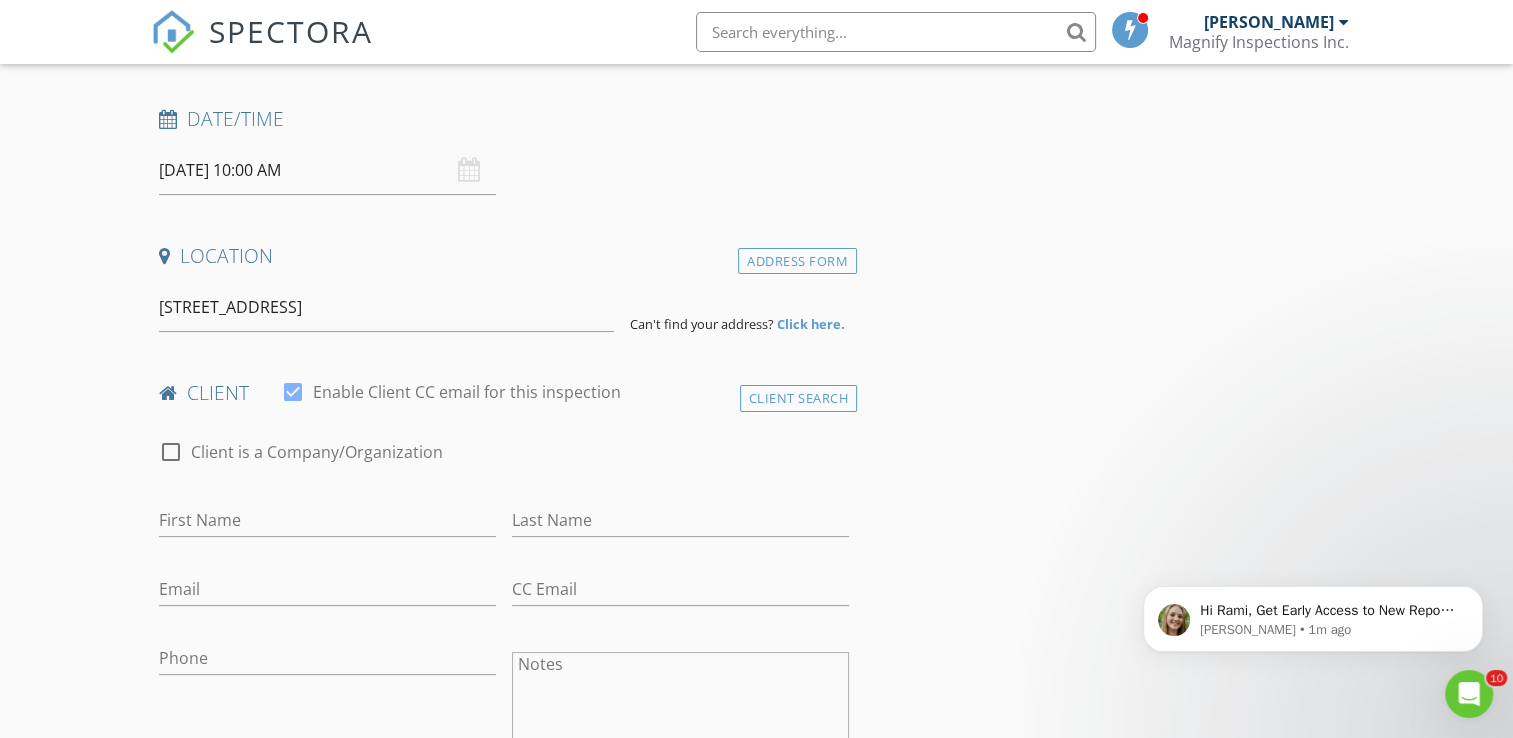 click on "INSPECTOR(S)
check_box   Rami Barghouth   PRIMARY   Rami Barghouth arrow_drop_down   check_box_outline_blank Rami Barghouth specifically requested
Date/Time
07/11/2025 10:00 AM
Location
Address Form   13535 82 st NW     Can't find your address?   Click here.
client
check_box Enable Client CC email for this inspection   Client Search     check_box_outline_blank Client is a Company/Organization     First Name   Last Name   Email   CC Email   Phone           Notes   Private Notes
ADD ADDITIONAL client
SERVICES
check_box_outline_blank   Residential Inspection 0-2250 sqft   check_box_outline_blank   Residential Home inspection 2250-3500sqft   check_box_outline_blank   Townhouse style Condo   check_box_outline_blank   Apartment style Condo   check_box_outline_blank" at bounding box center [756, 1461] 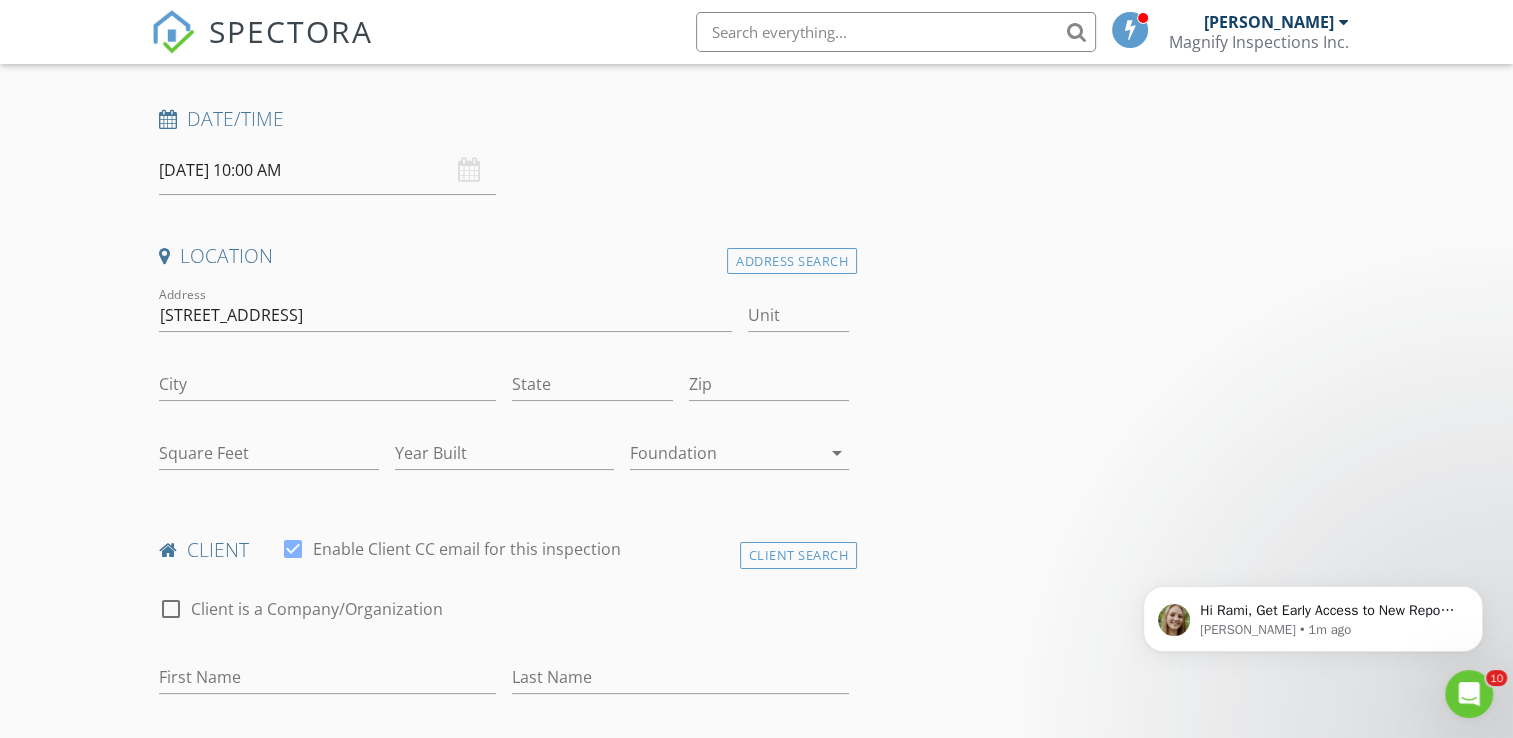 click on "INSPECTOR(S)
check_box   Rami Barghouth   PRIMARY   Rami Barghouth arrow_drop_down   check_box_outline_blank Rami Barghouth specifically requested
Date/Time
07/11/2025 10:00 AM
Location
Address Search       Address 13535 82 st NW   Unit   City   State   Zip     Square Feet   Year Built   Foundation arrow_drop_down
client
check_box Enable Client CC email for this inspection   Client Search     check_box_outline_blank Client is a Company/Organization     First Name   Last Name   Email   CC Email   Phone           Notes   Private Notes
ADD ADDITIONAL client
SERVICES
check_box_outline_blank   Residential Inspection 0-2250 sqft   check_box_outline_blank   Residential Home inspection 2250-3500sqft   check_box_outline_blank   Townhouse style Condo   check_box_outline_blank" at bounding box center [504, 1481] 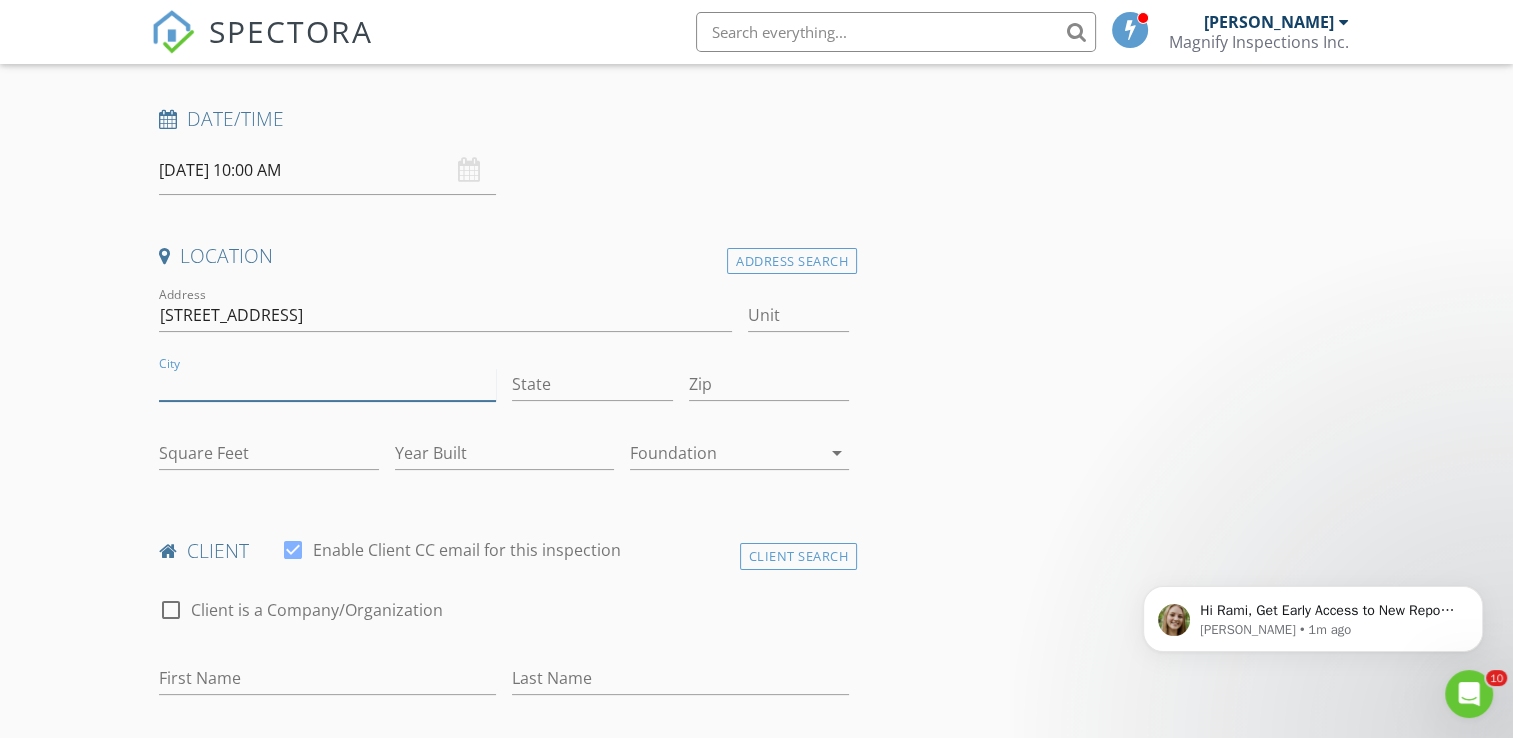 click on "City" at bounding box center [327, 384] 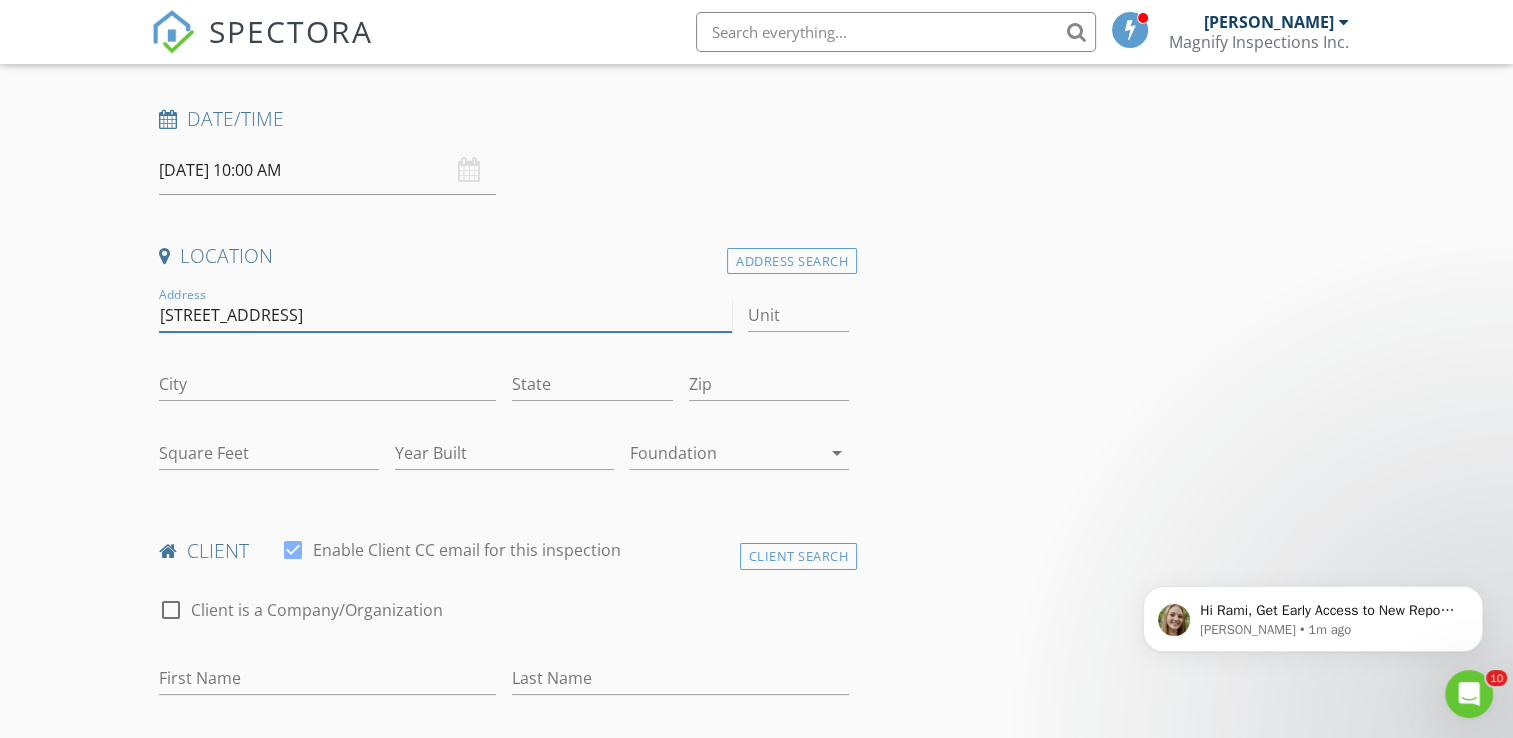 click on "13535 82 st NW" at bounding box center [445, 315] 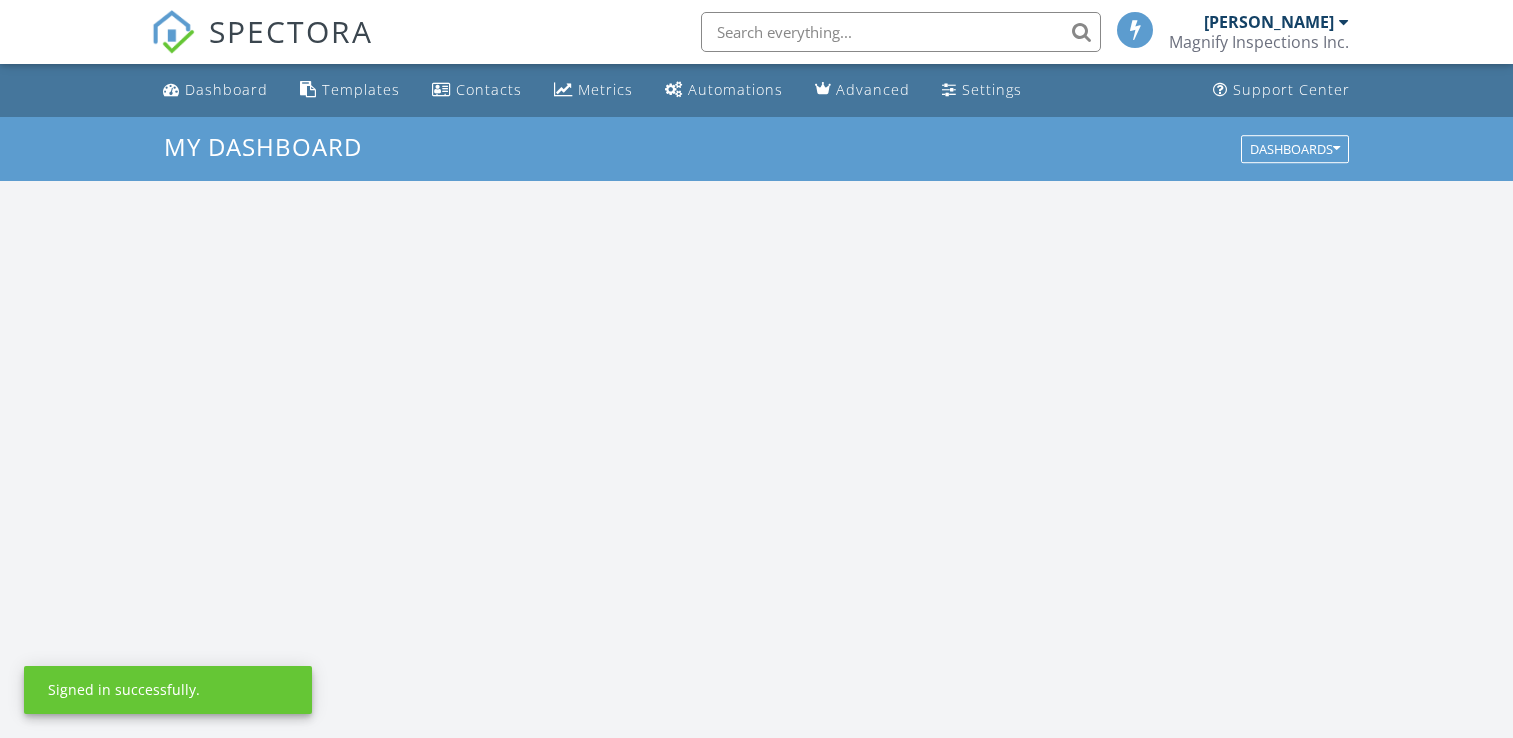 scroll, scrollTop: 0, scrollLeft: 0, axis: both 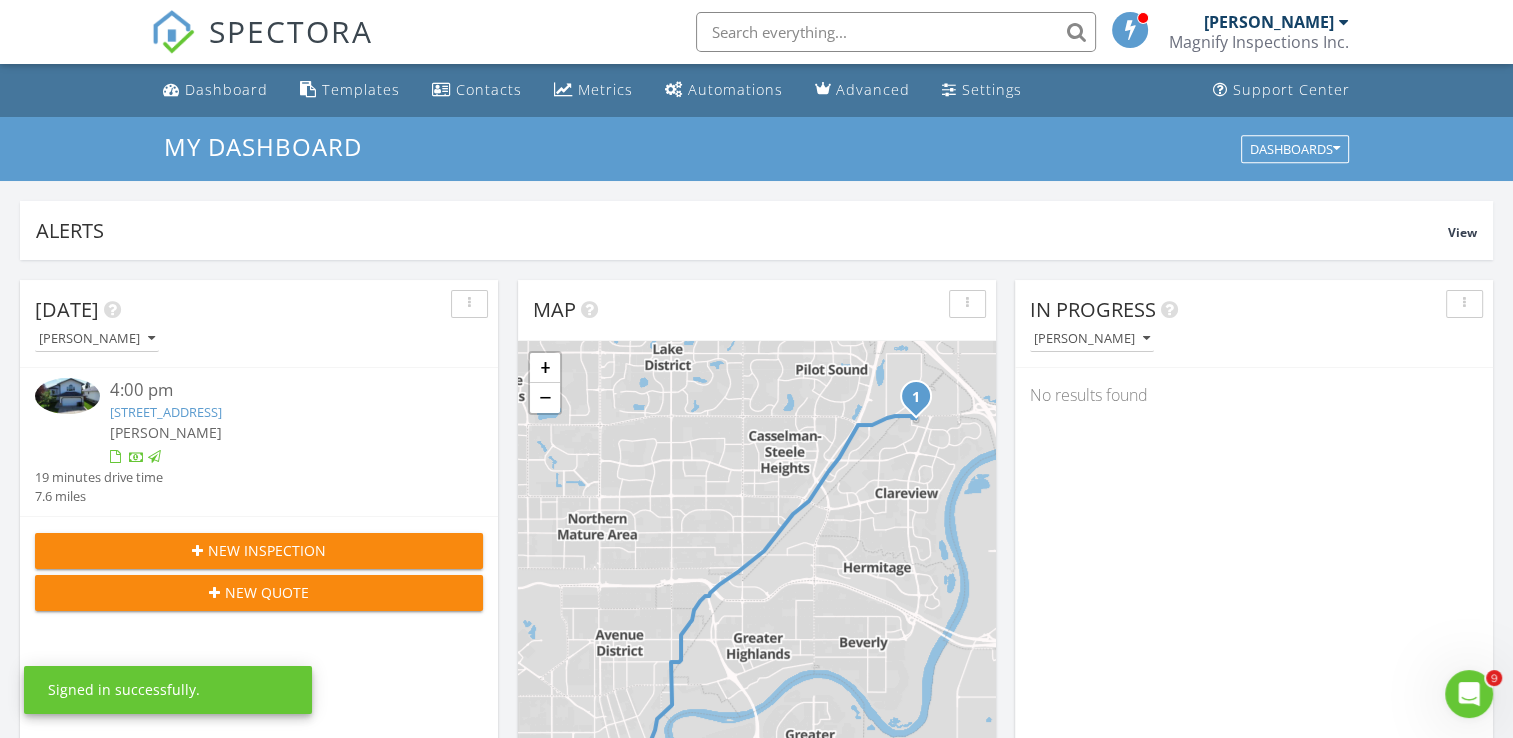 click on "New Inspection" at bounding box center (259, 551) 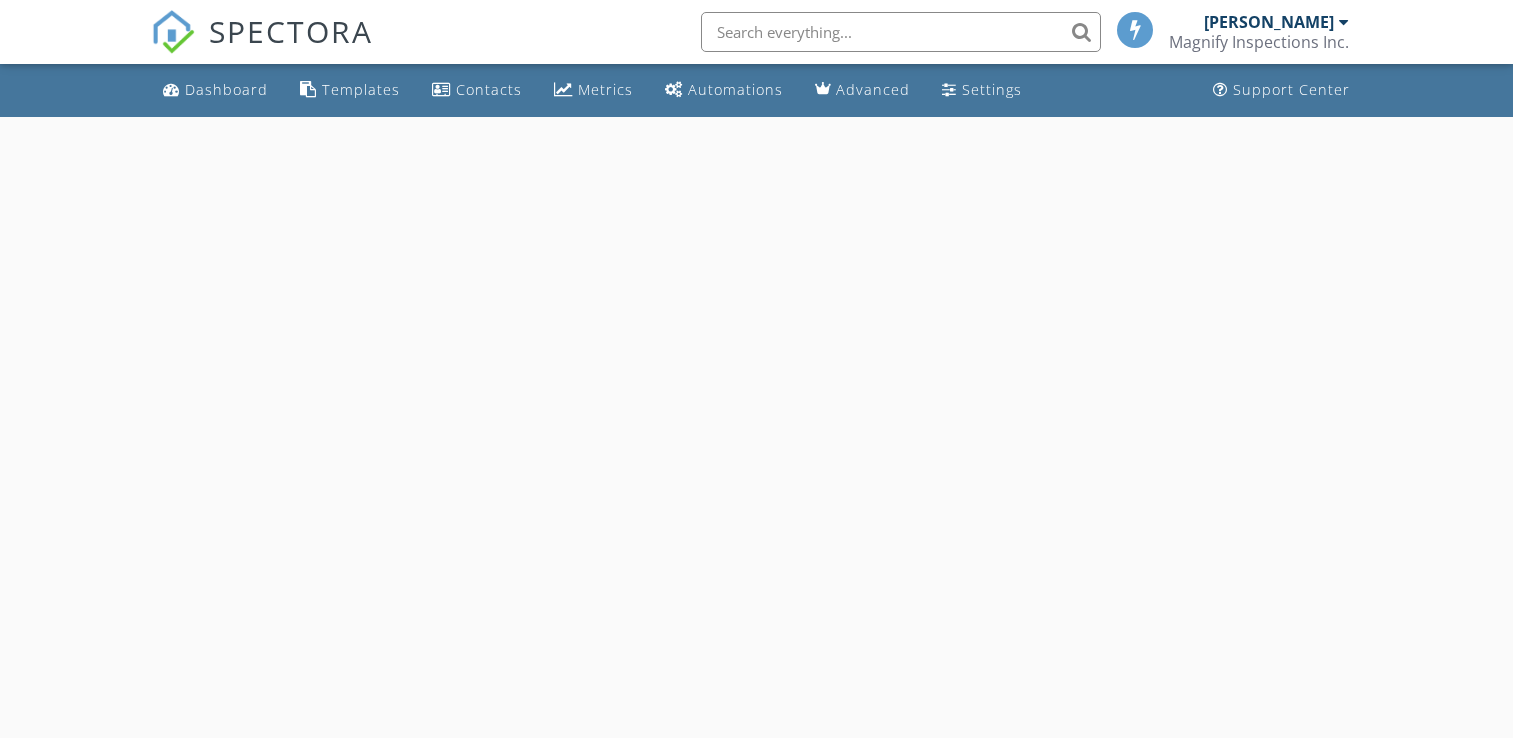 scroll, scrollTop: 0, scrollLeft: 0, axis: both 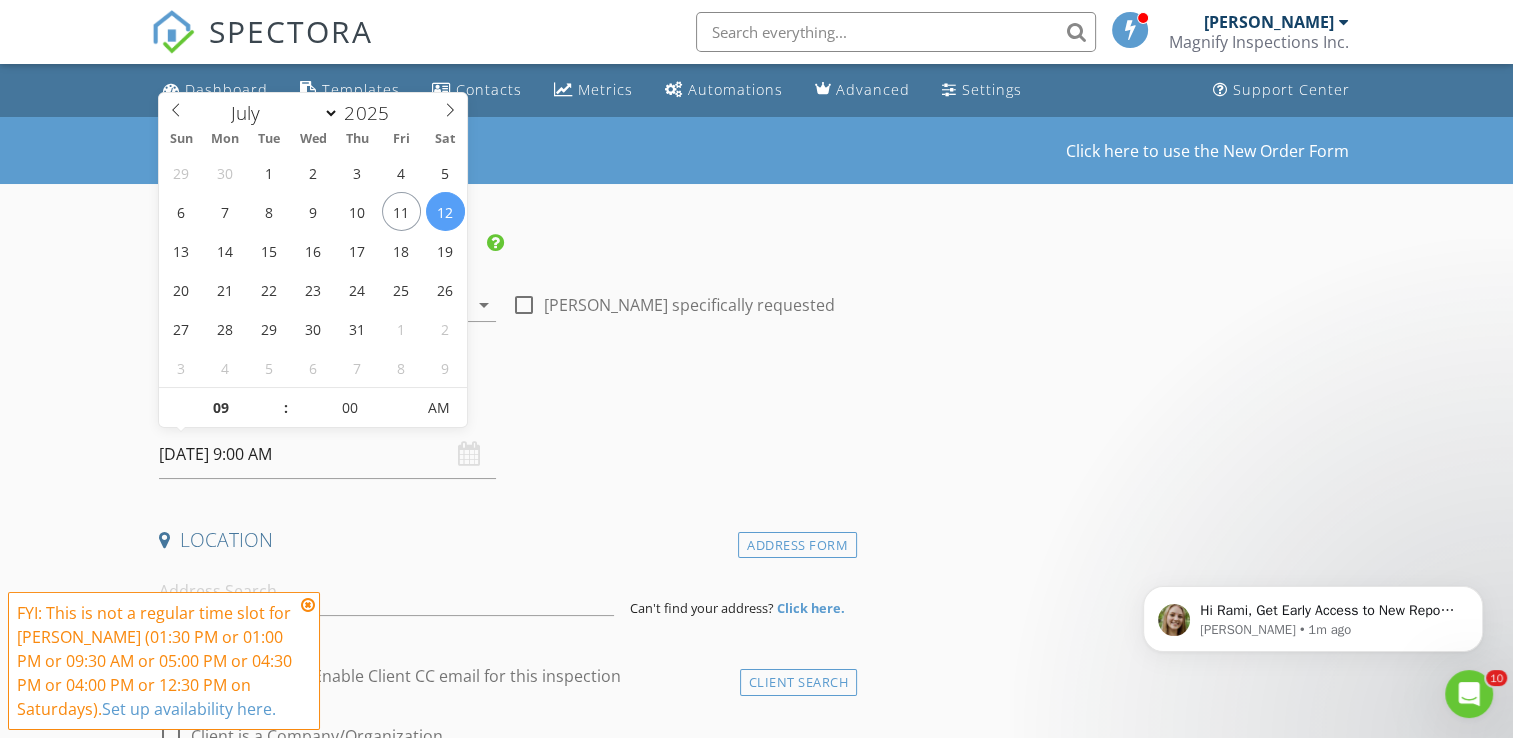 click on "07/12/2025 9:00 AM" at bounding box center (327, 454) 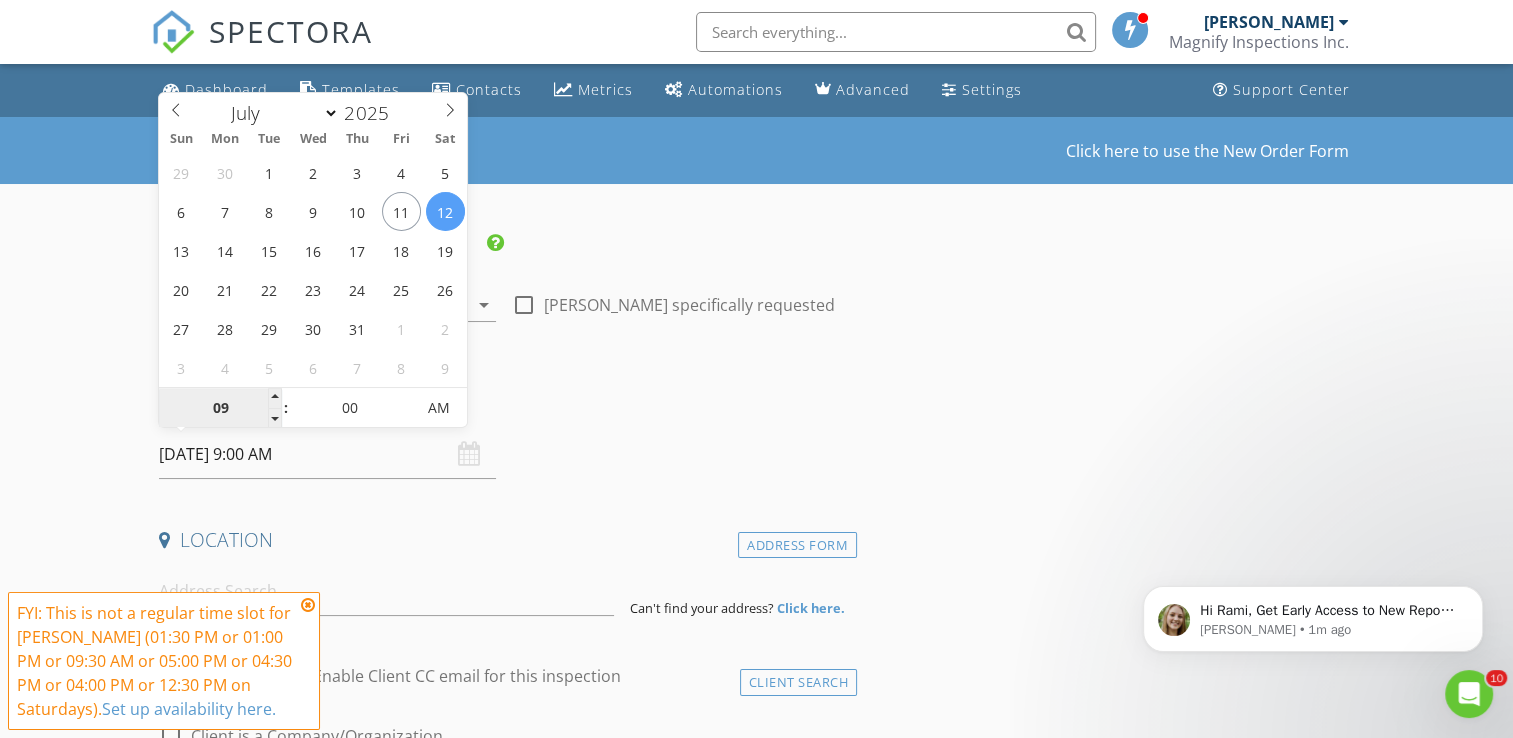 click on "09" at bounding box center (220, 409) 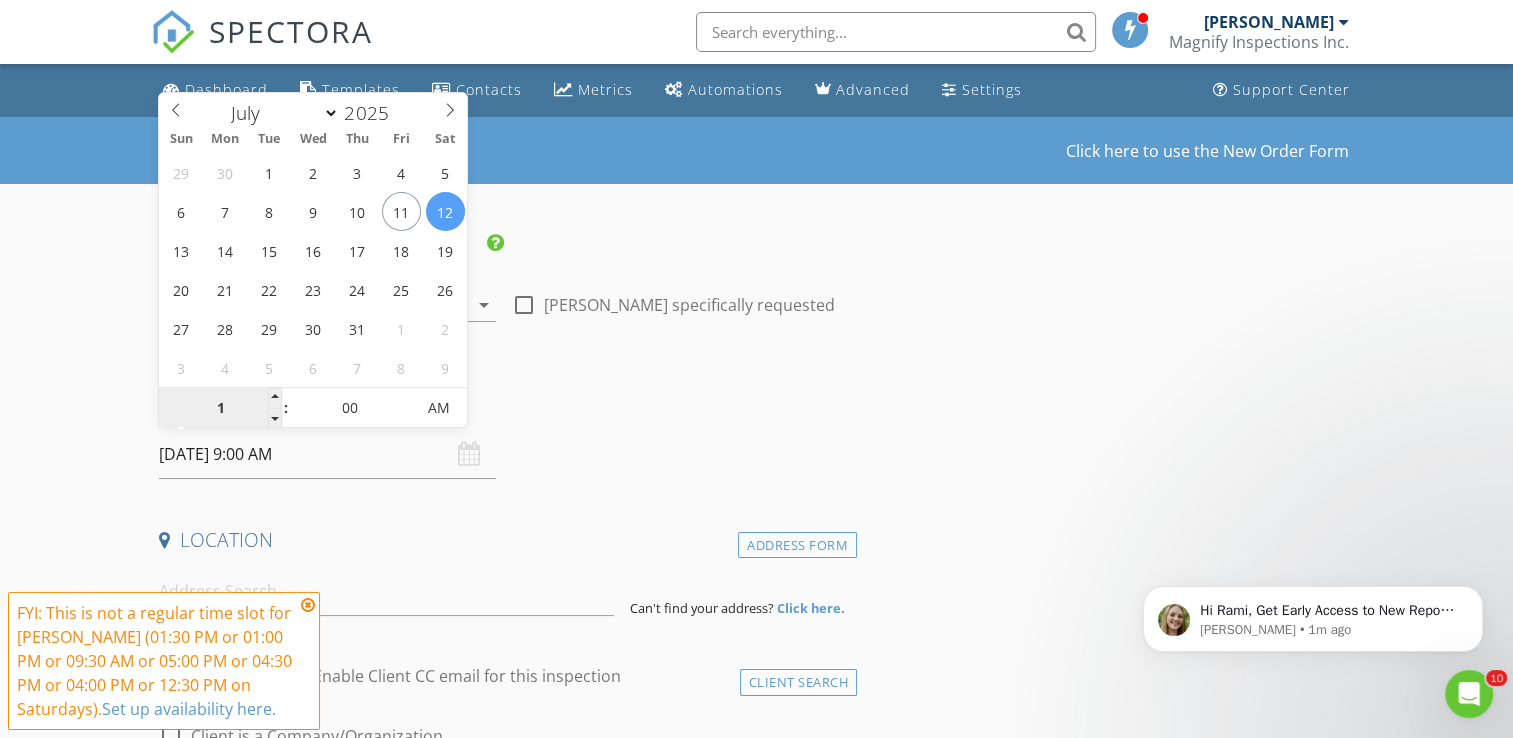 type on "10" 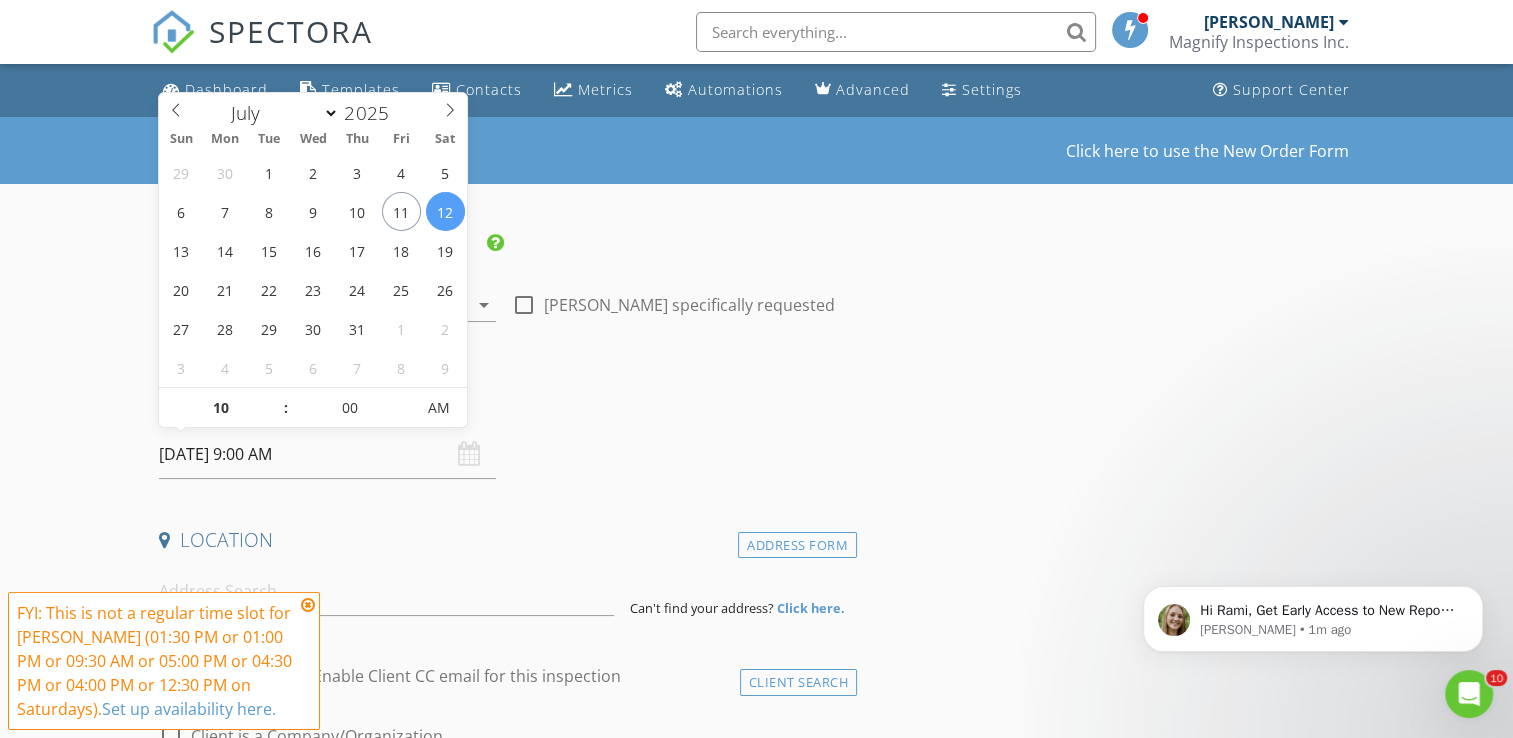 type on "07/12/2025 10:00 AM" 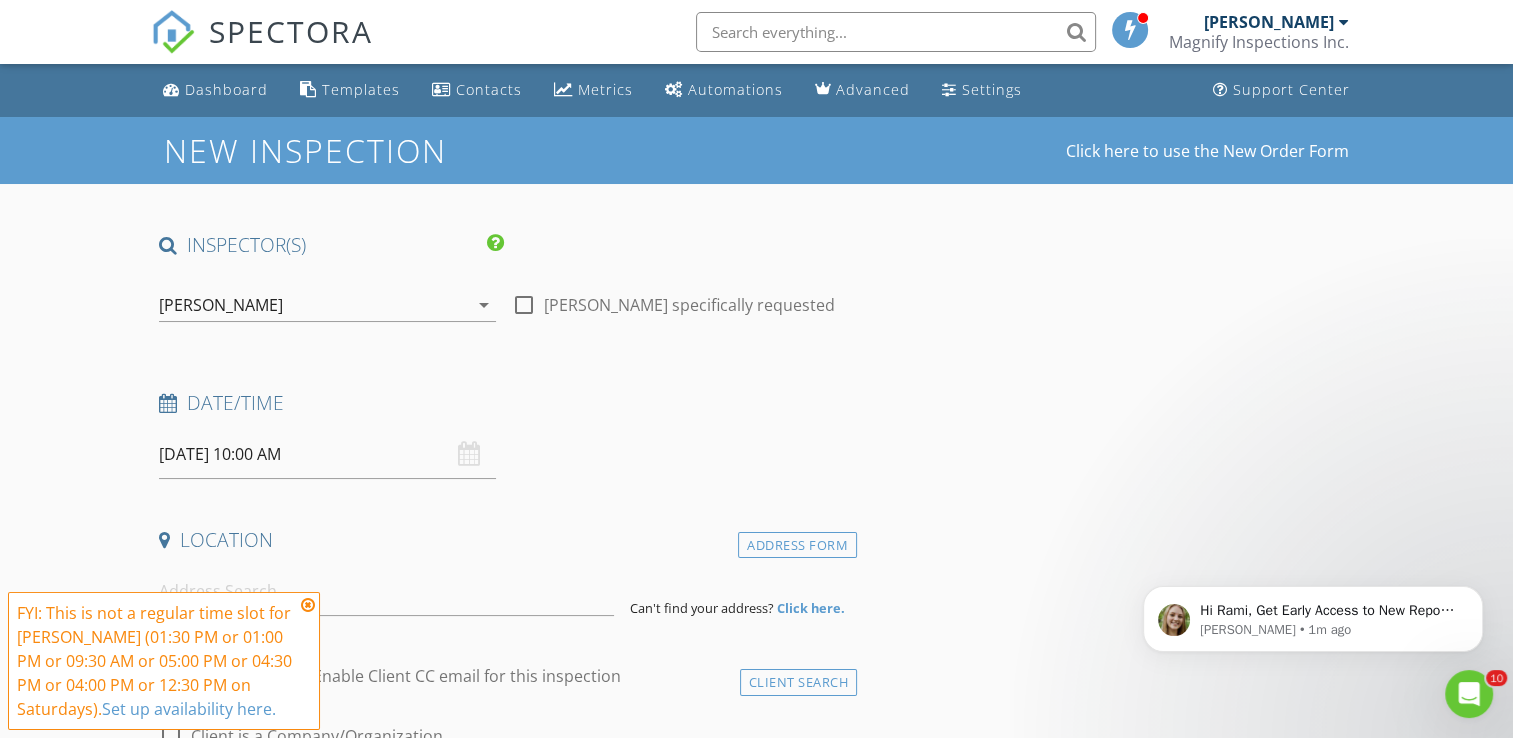 click on "Date/Time" at bounding box center [504, 403] 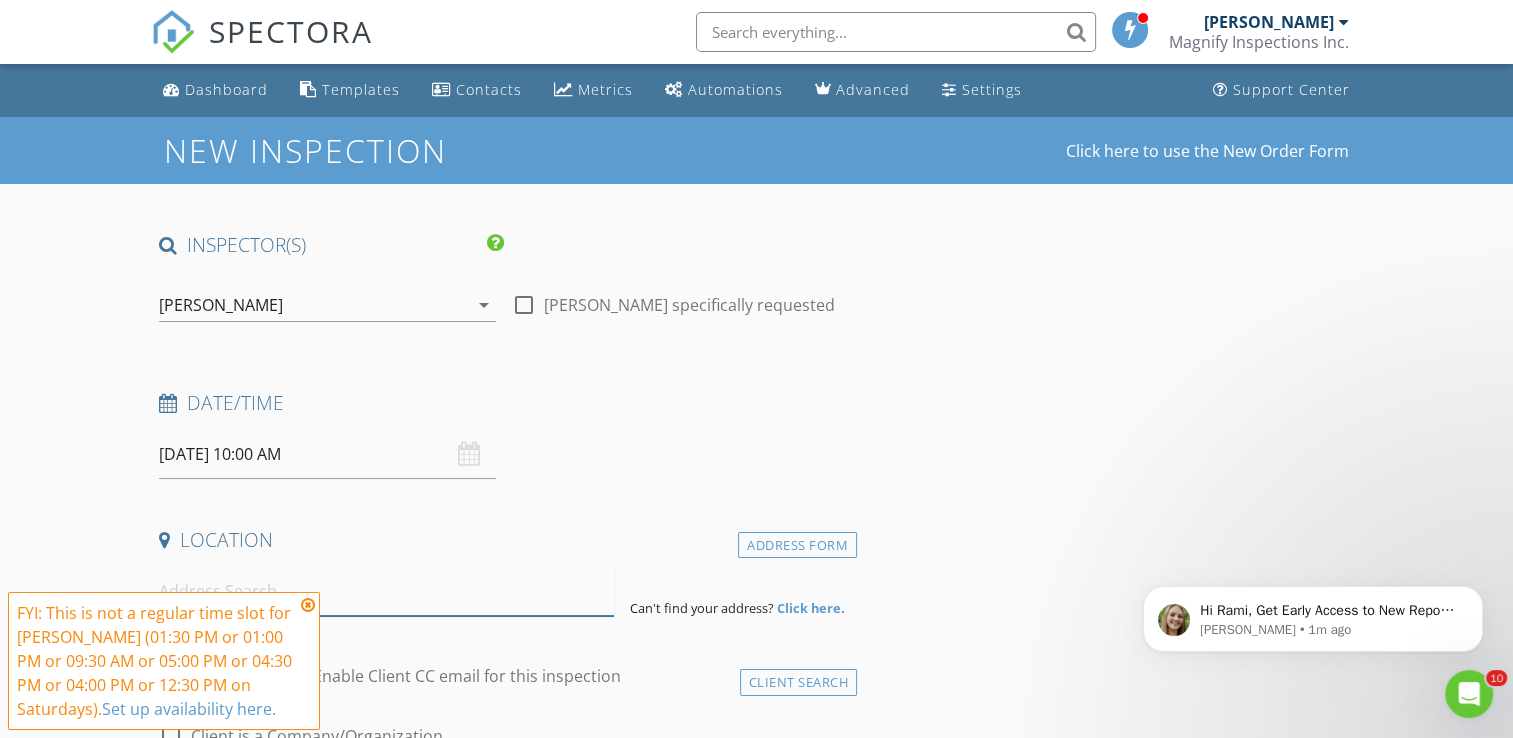 click at bounding box center [386, 591] 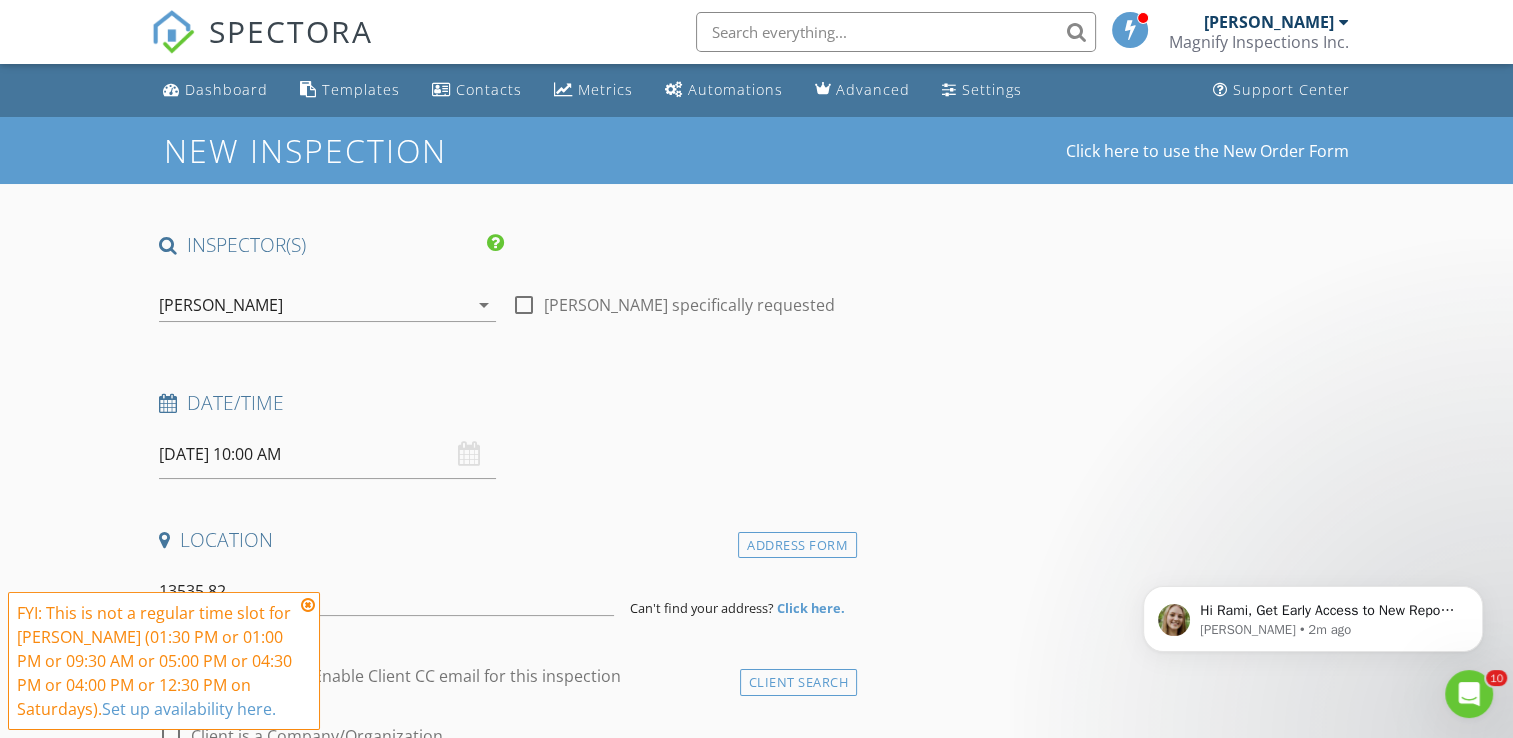 click at bounding box center [308, 605] 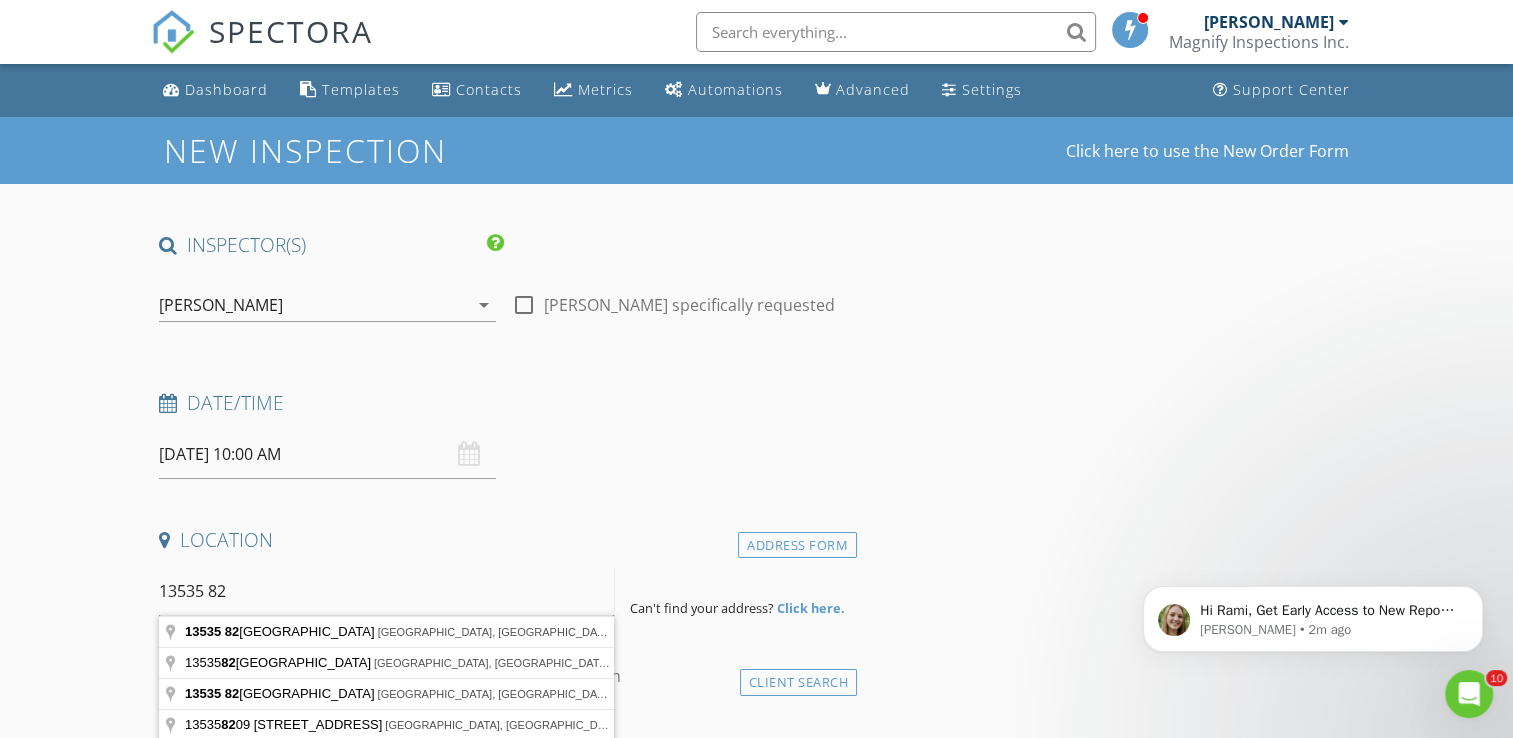 click on "13535 82" at bounding box center (386, 591) 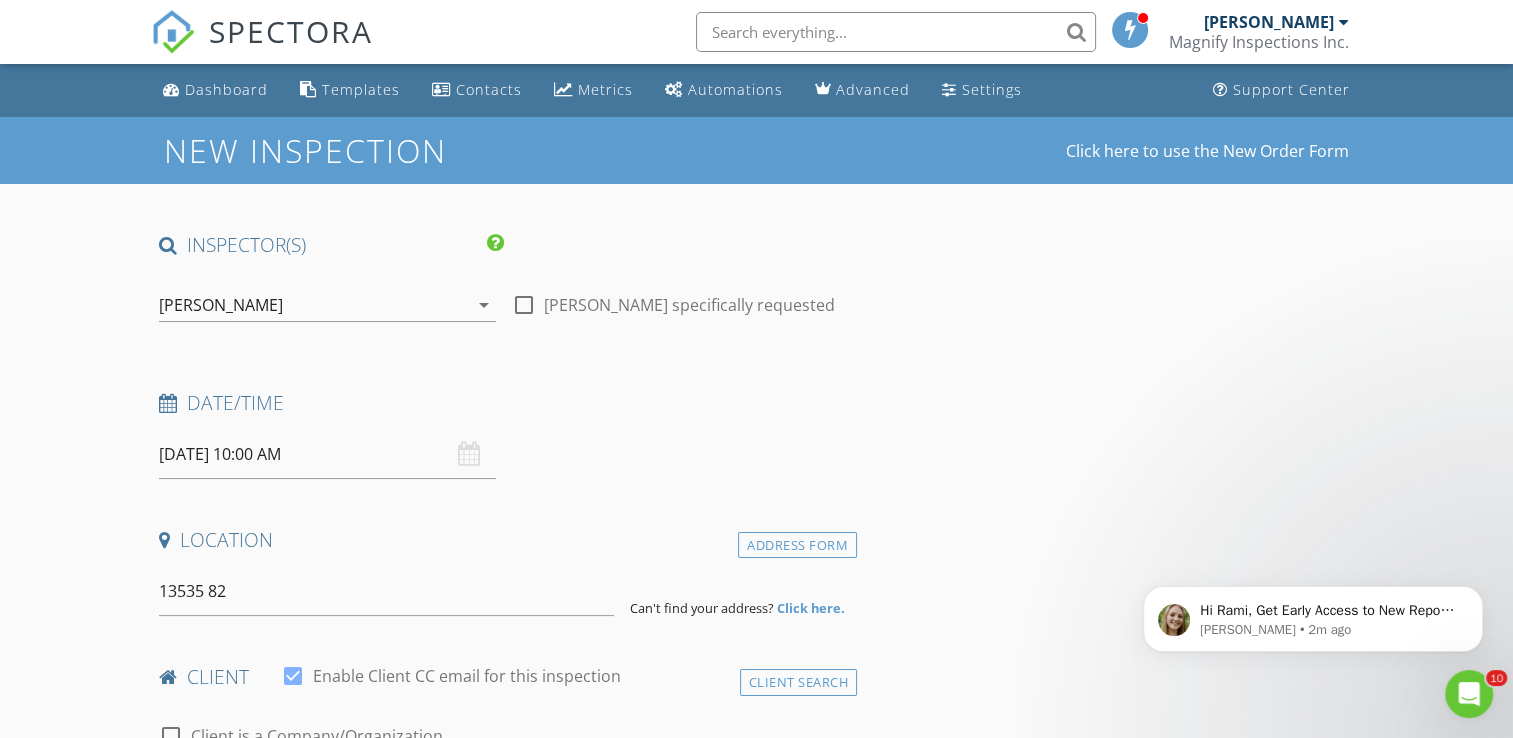 type on "13535 82 Street Northwest, Edmonton, AB, Canada" 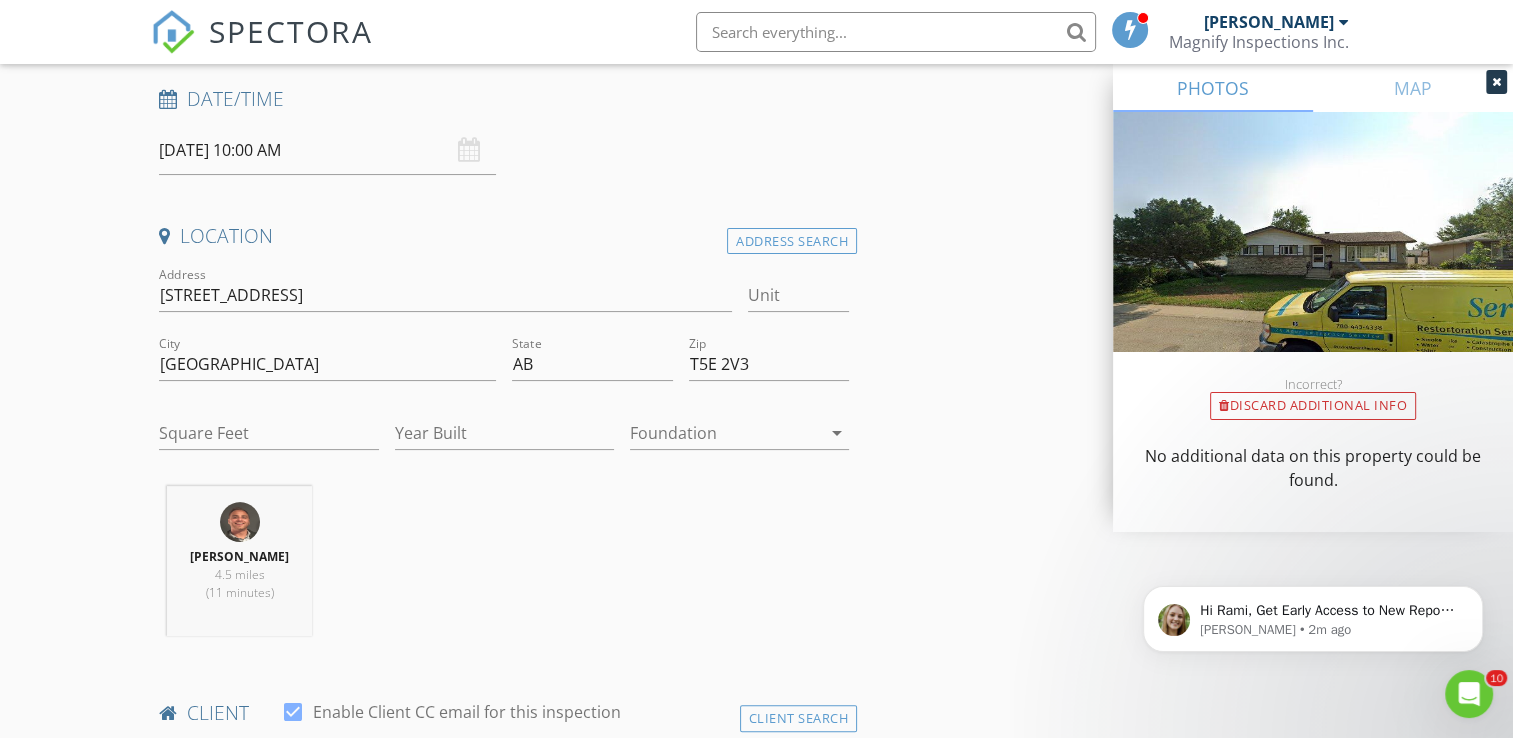 scroll, scrollTop: 309, scrollLeft: 0, axis: vertical 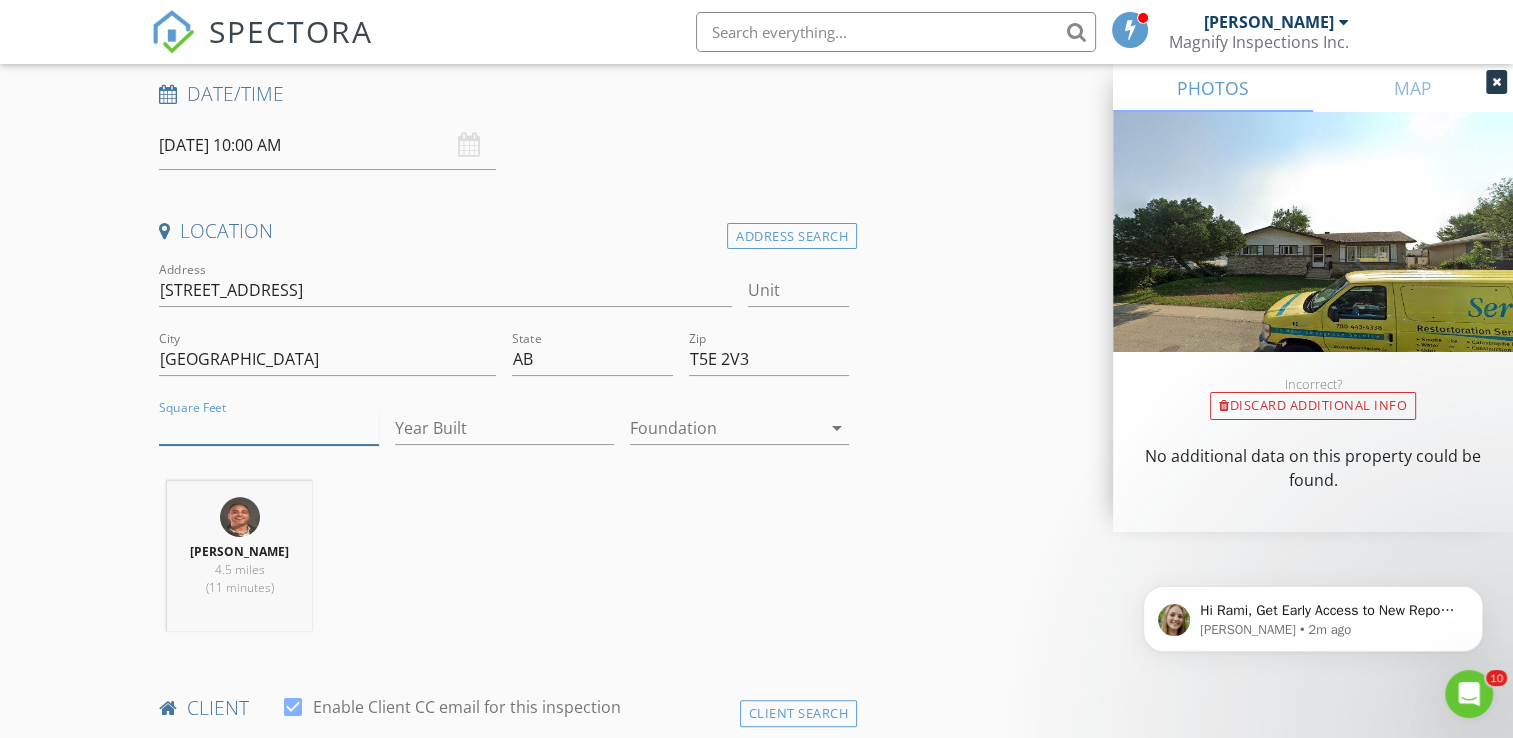 click on "Square Feet" at bounding box center (268, 428) 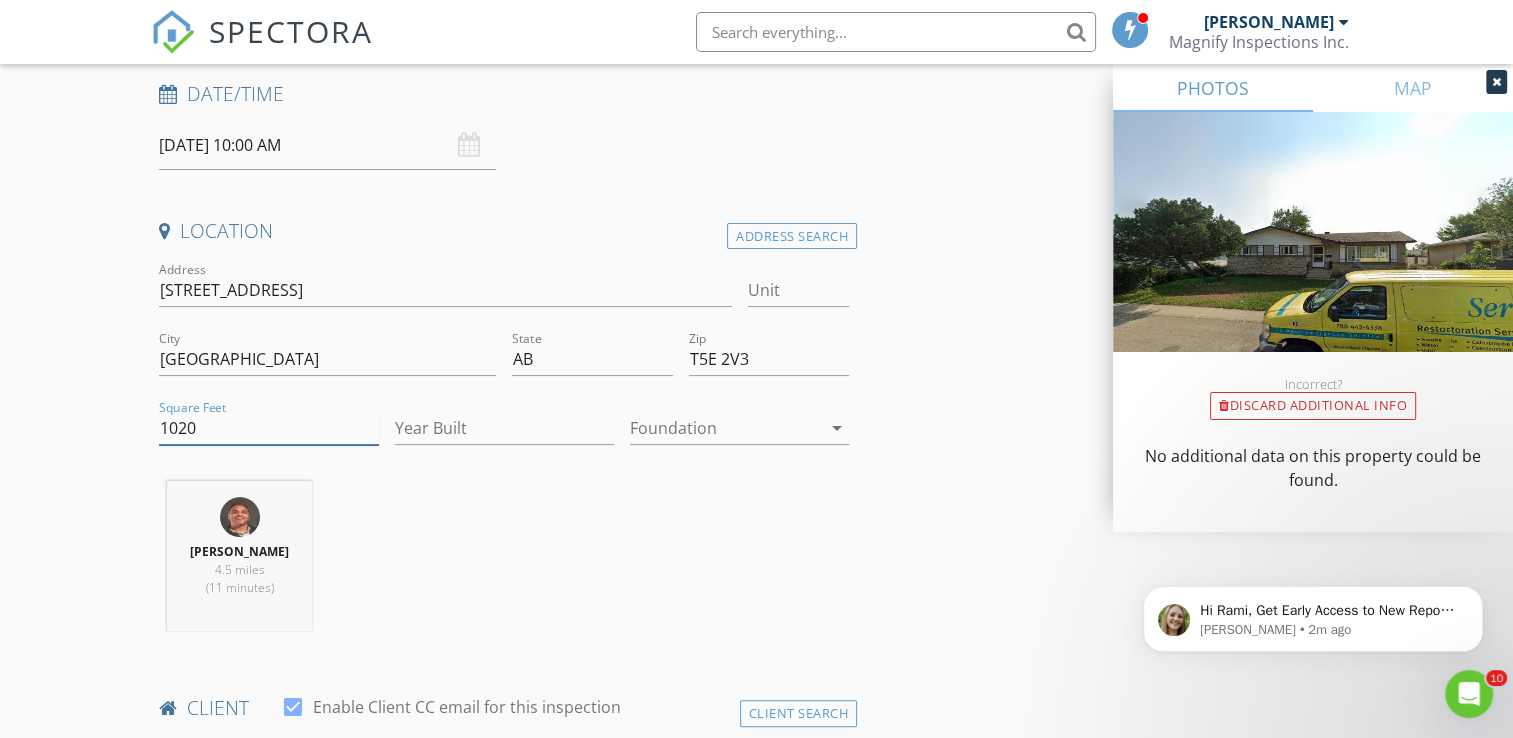 type on "1020" 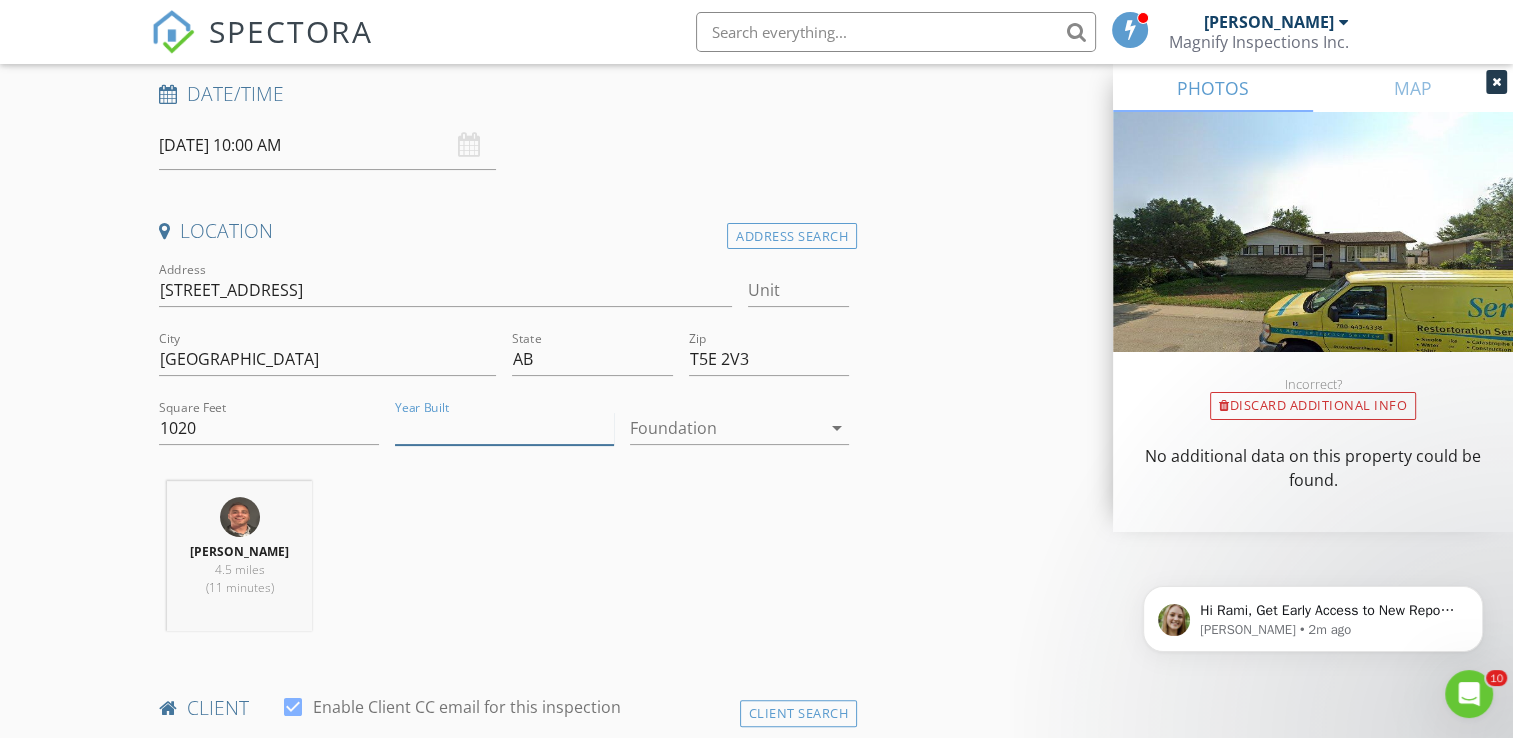 click on "Year Built" at bounding box center (504, 428) 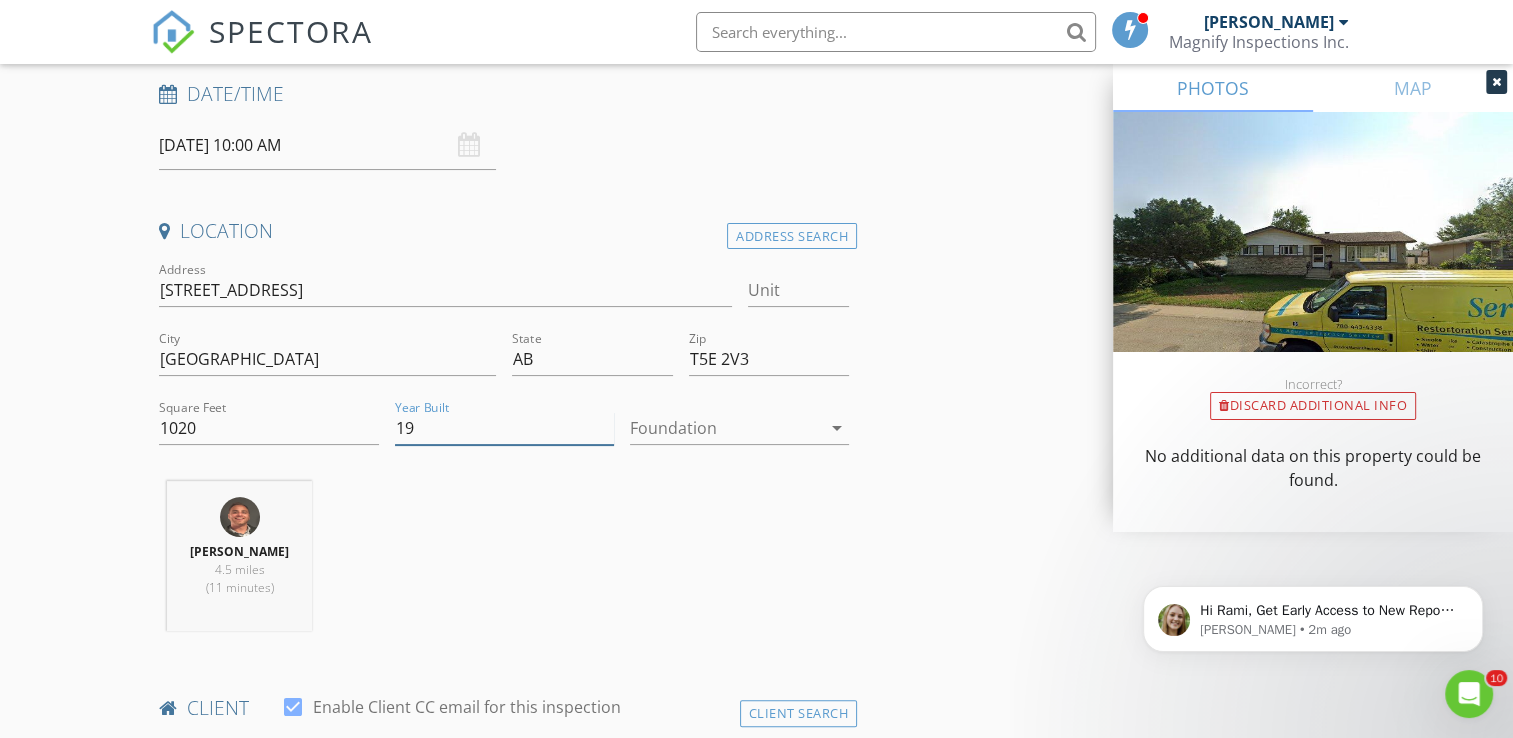 type on "19" 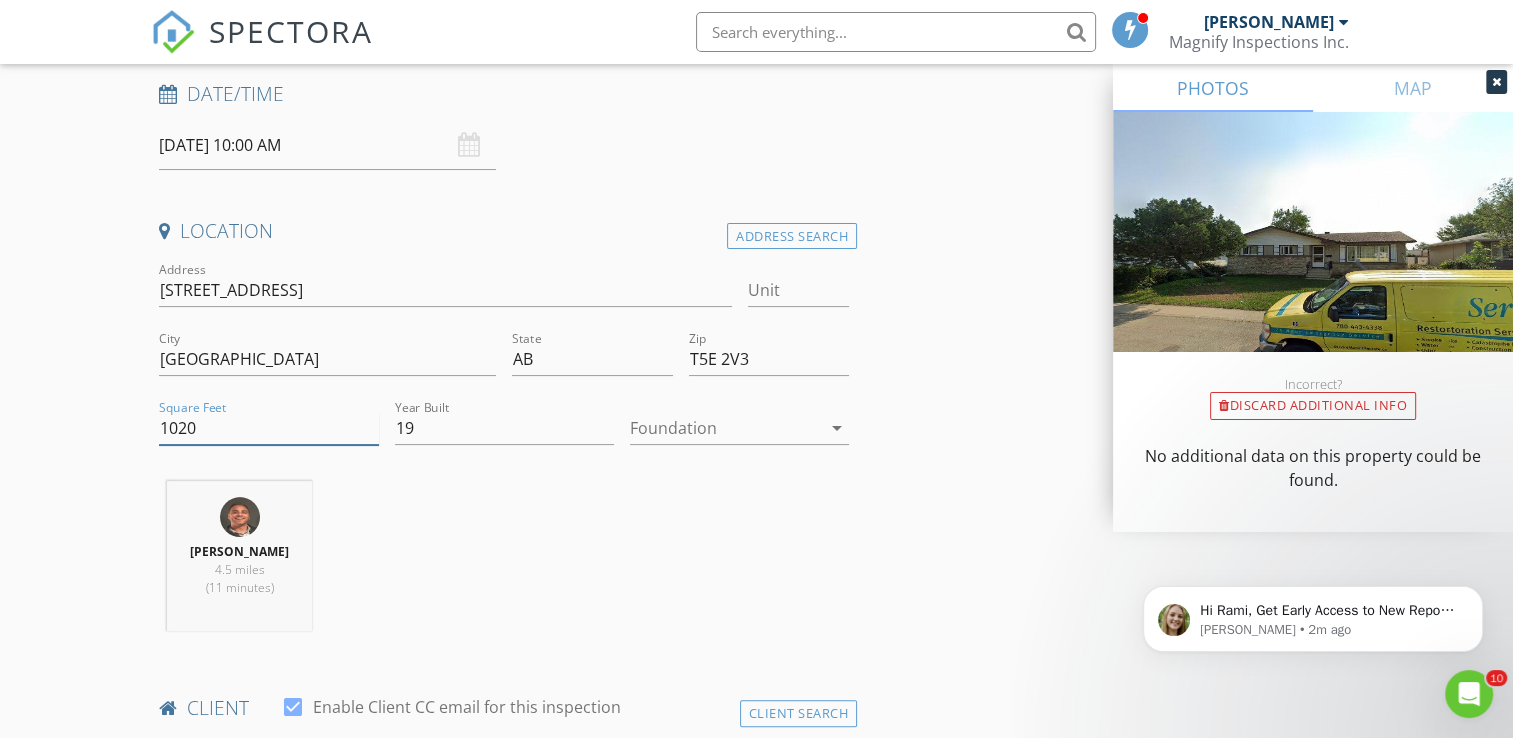 click on "1020" at bounding box center (268, 428) 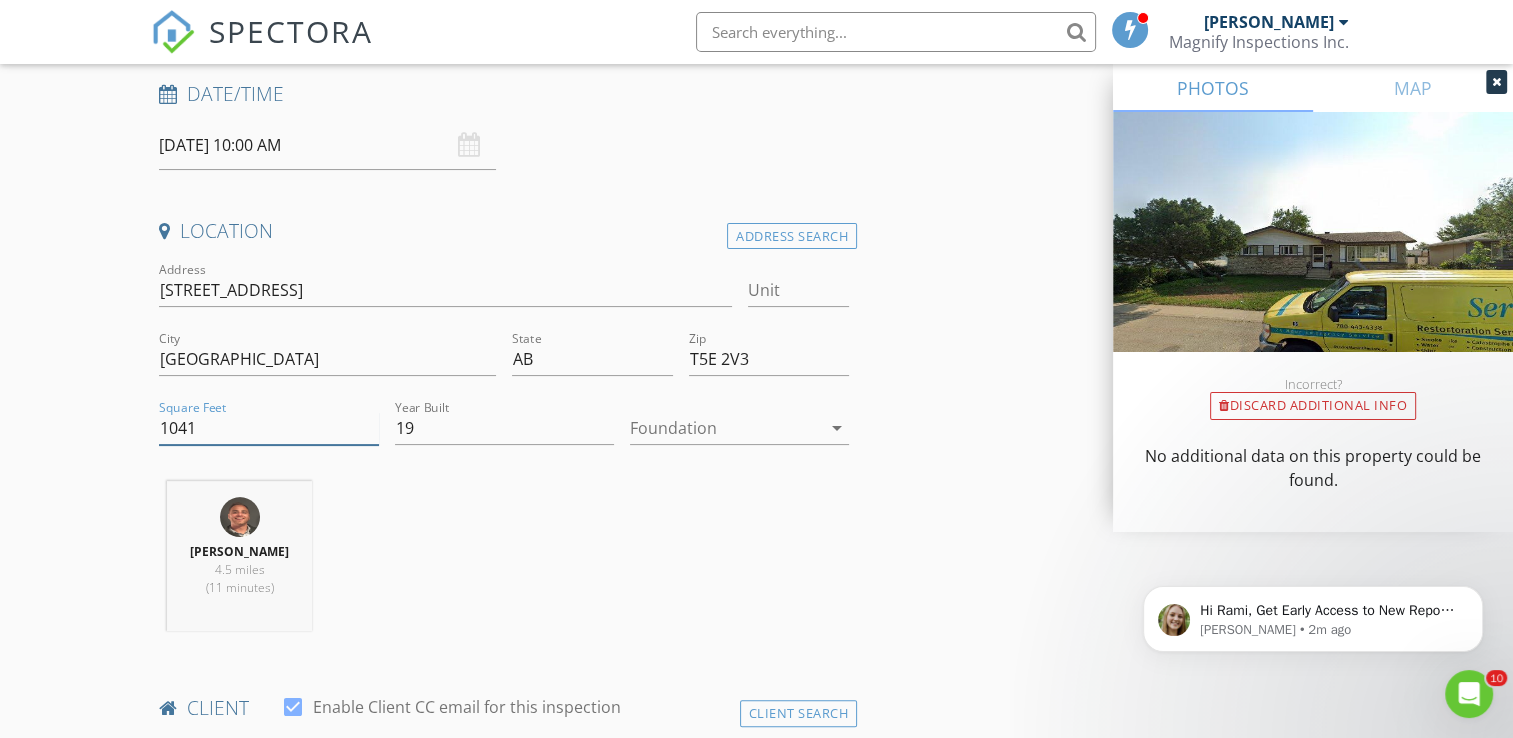 type on "1041" 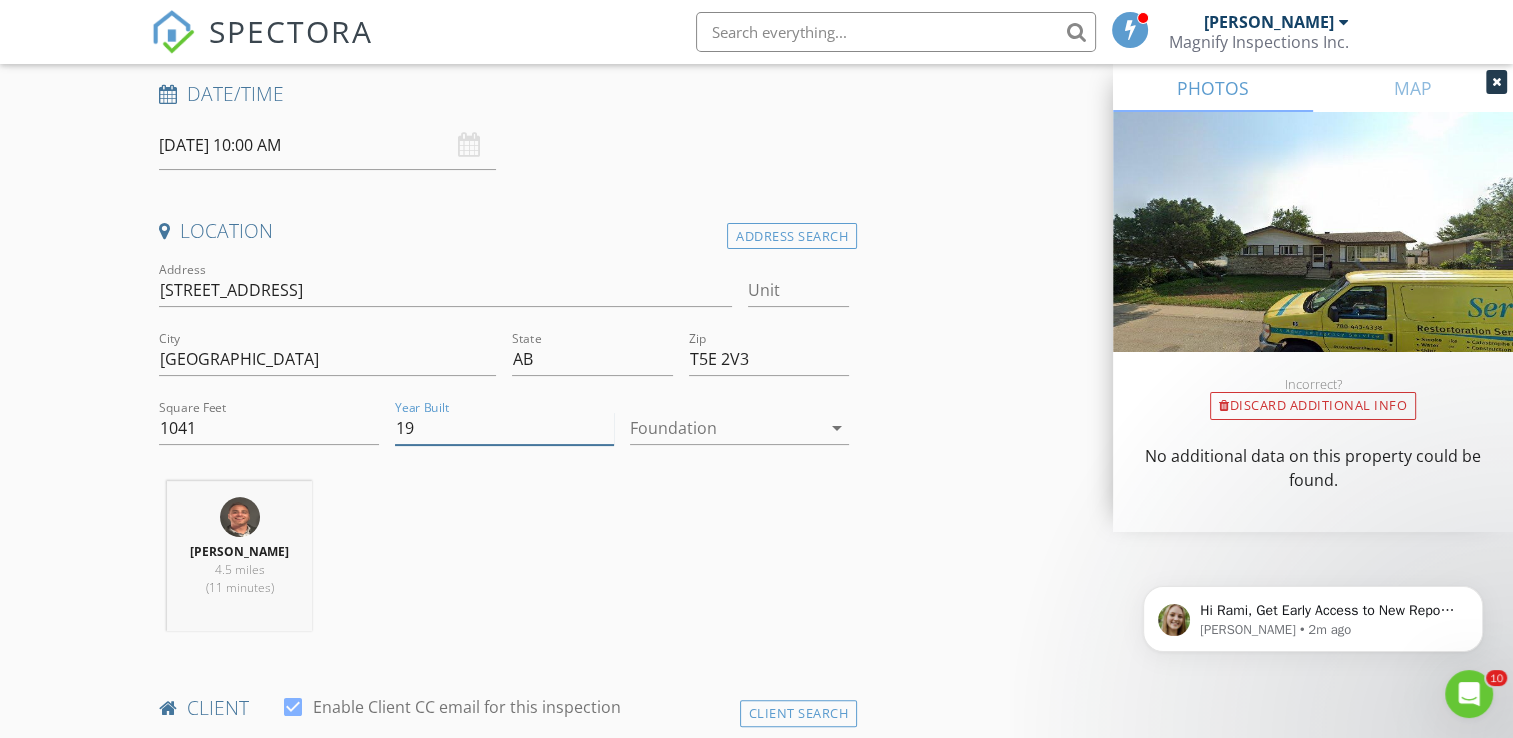 click on "19" at bounding box center [504, 428] 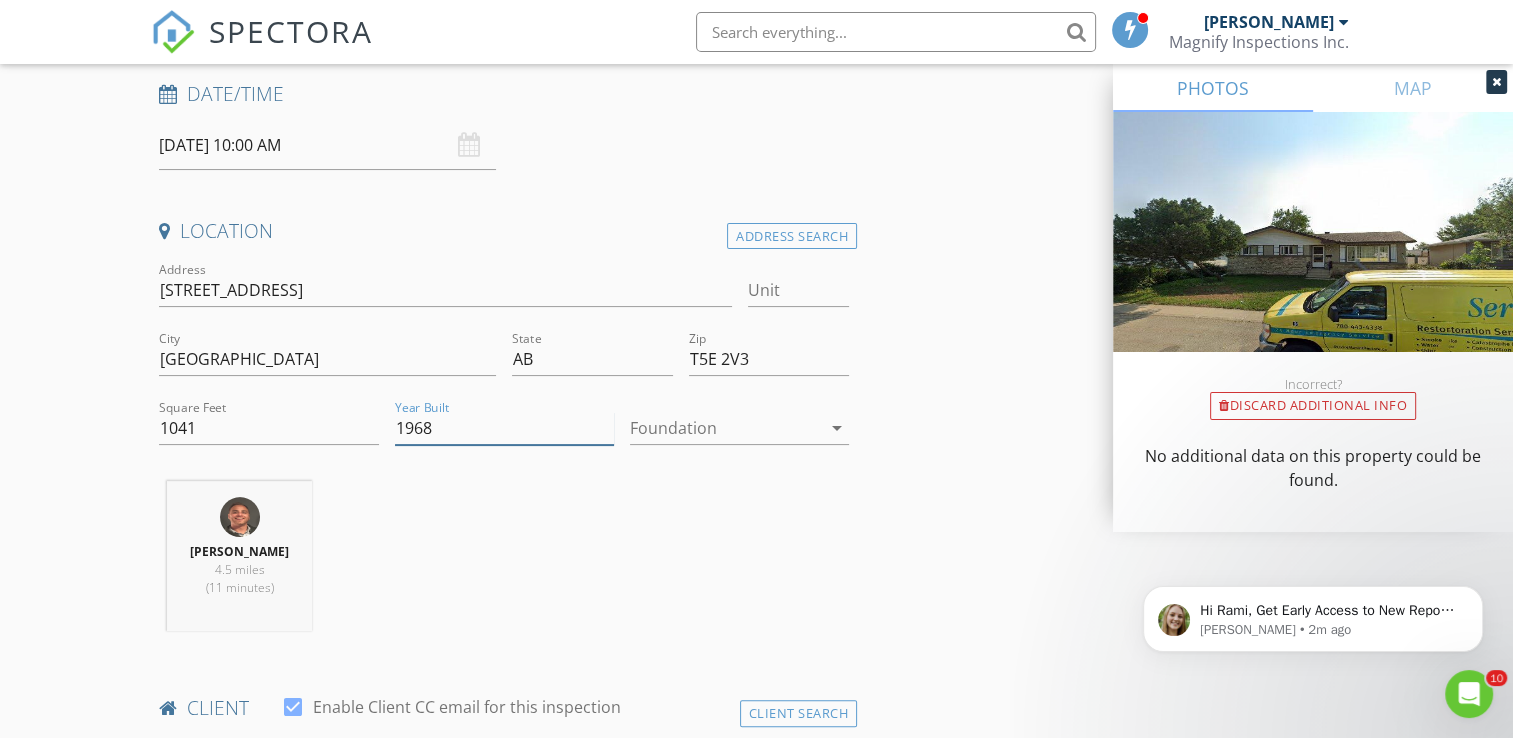 click on "1968" at bounding box center (504, 428) 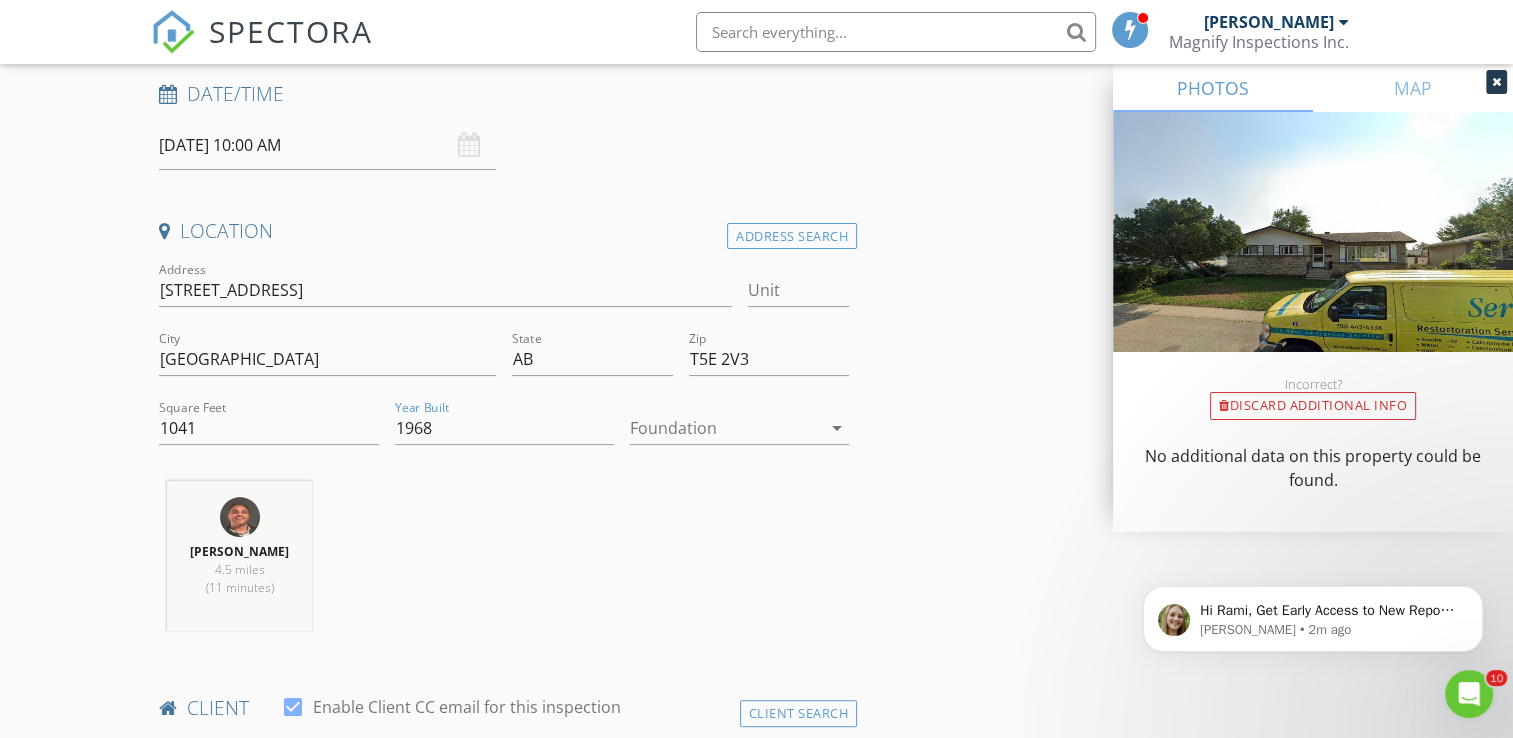 click at bounding box center [725, 428] 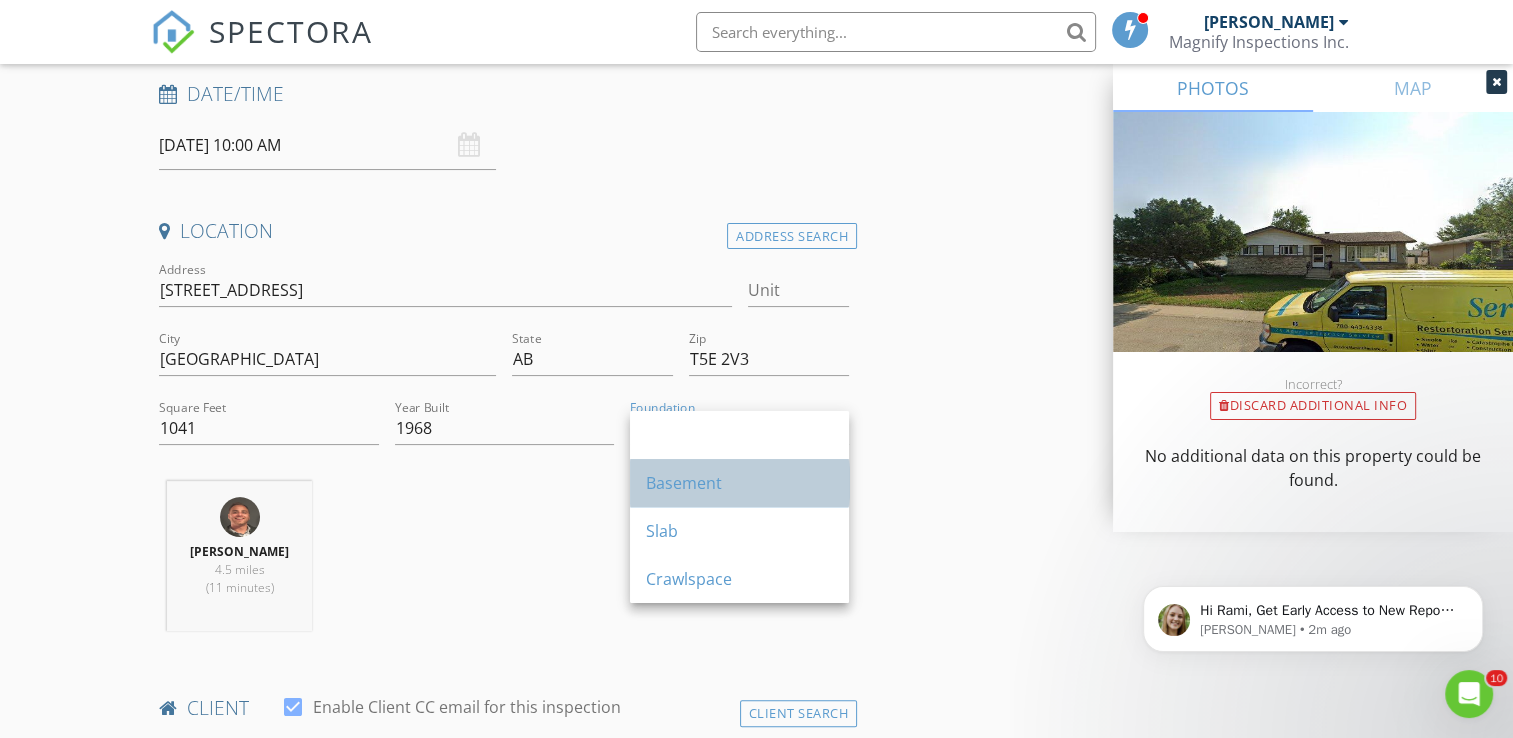 click on "Basement" at bounding box center (739, 483) 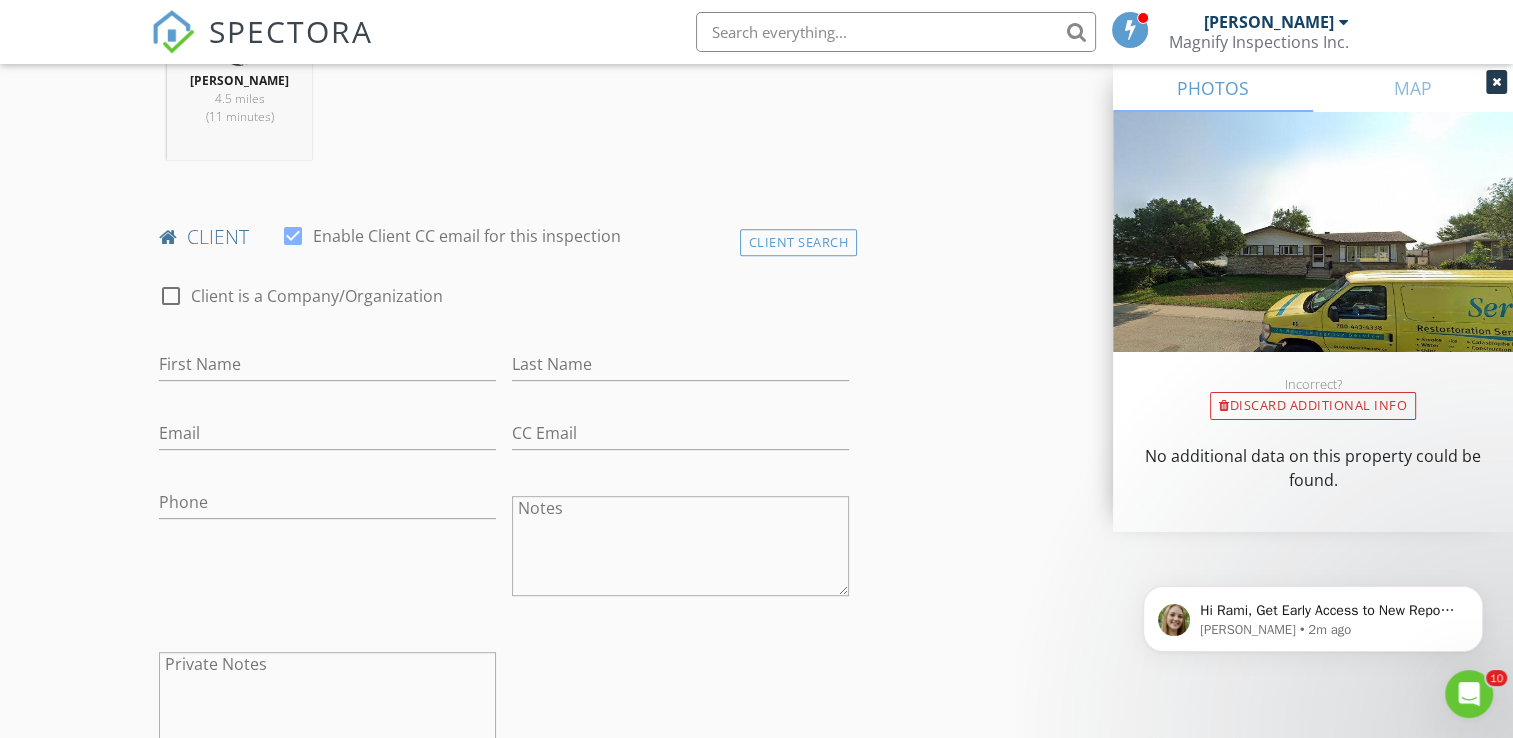 scroll, scrollTop: 784, scrollLeft: 0, axis: vertical 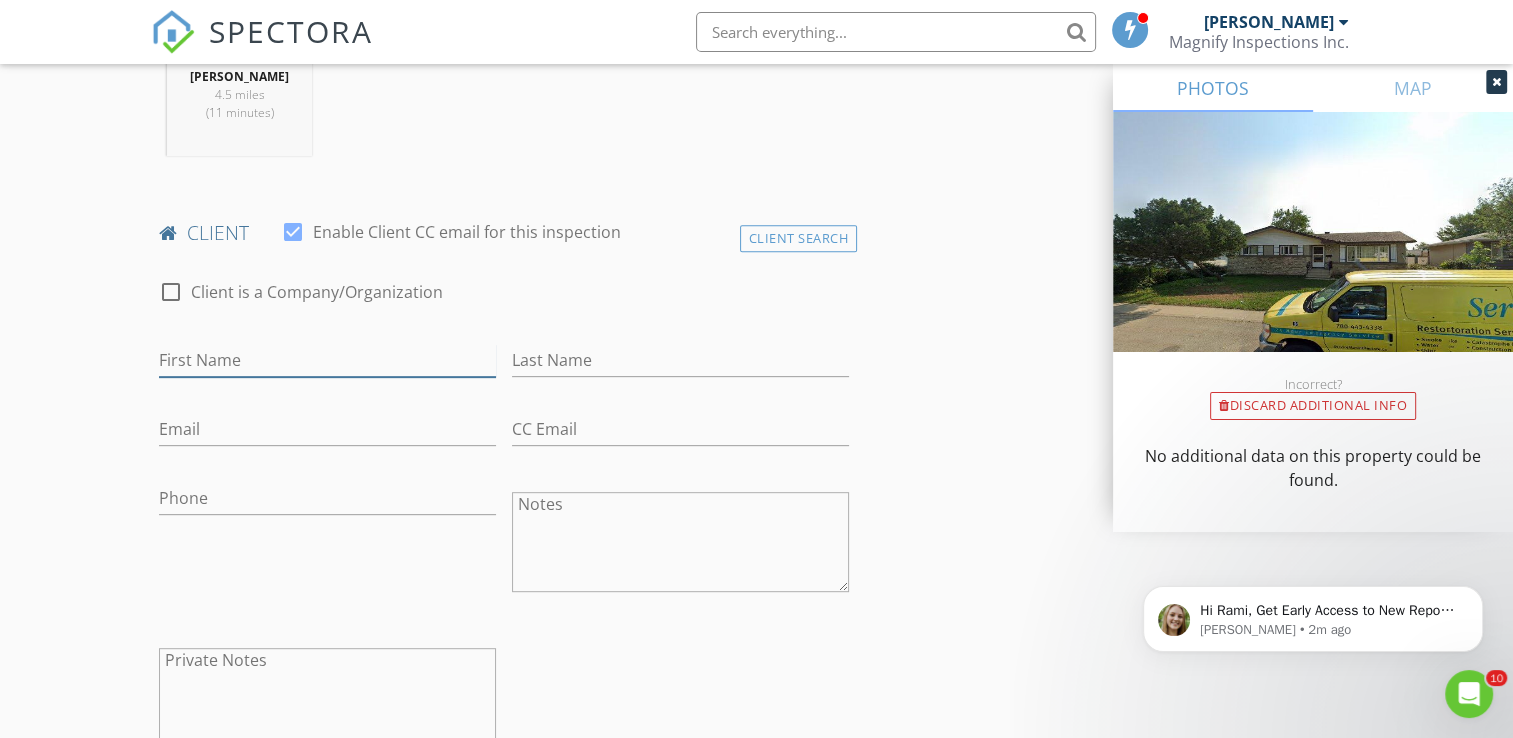 click on "First Name" at bounding box center (327, 360) 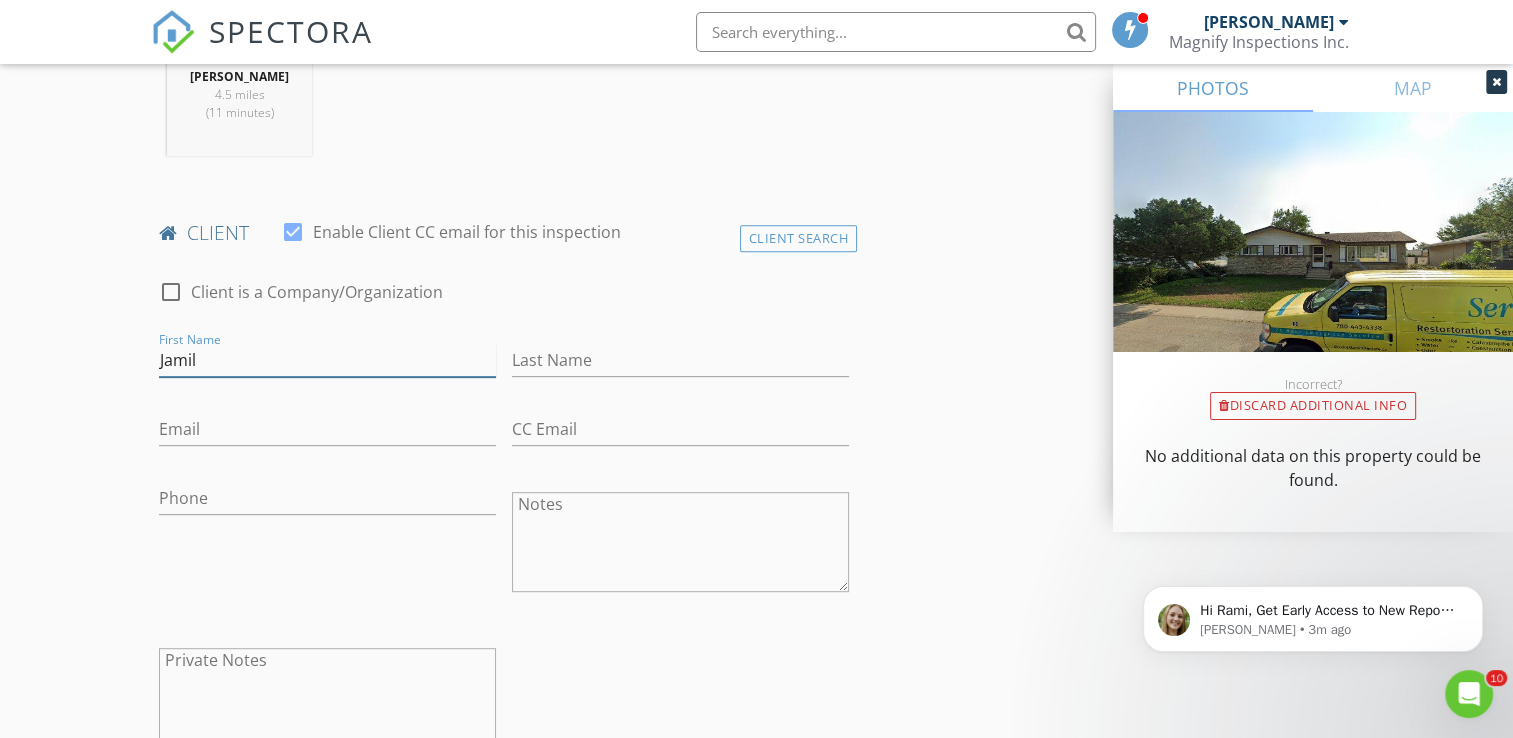 type on "Jamil" 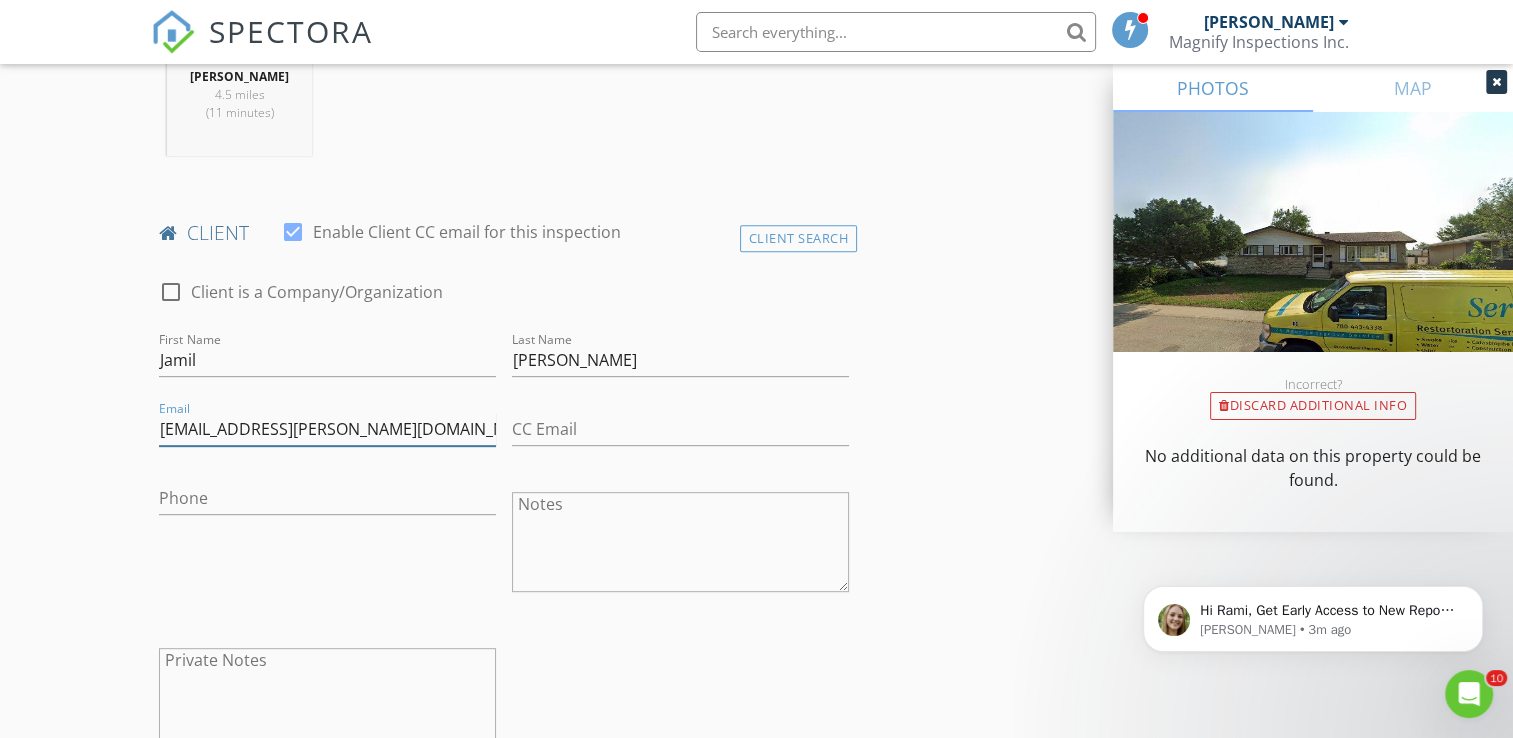 type on "[EMAIL_ADDRESS][PERSON_NAME][DOMAIN_NAME]" 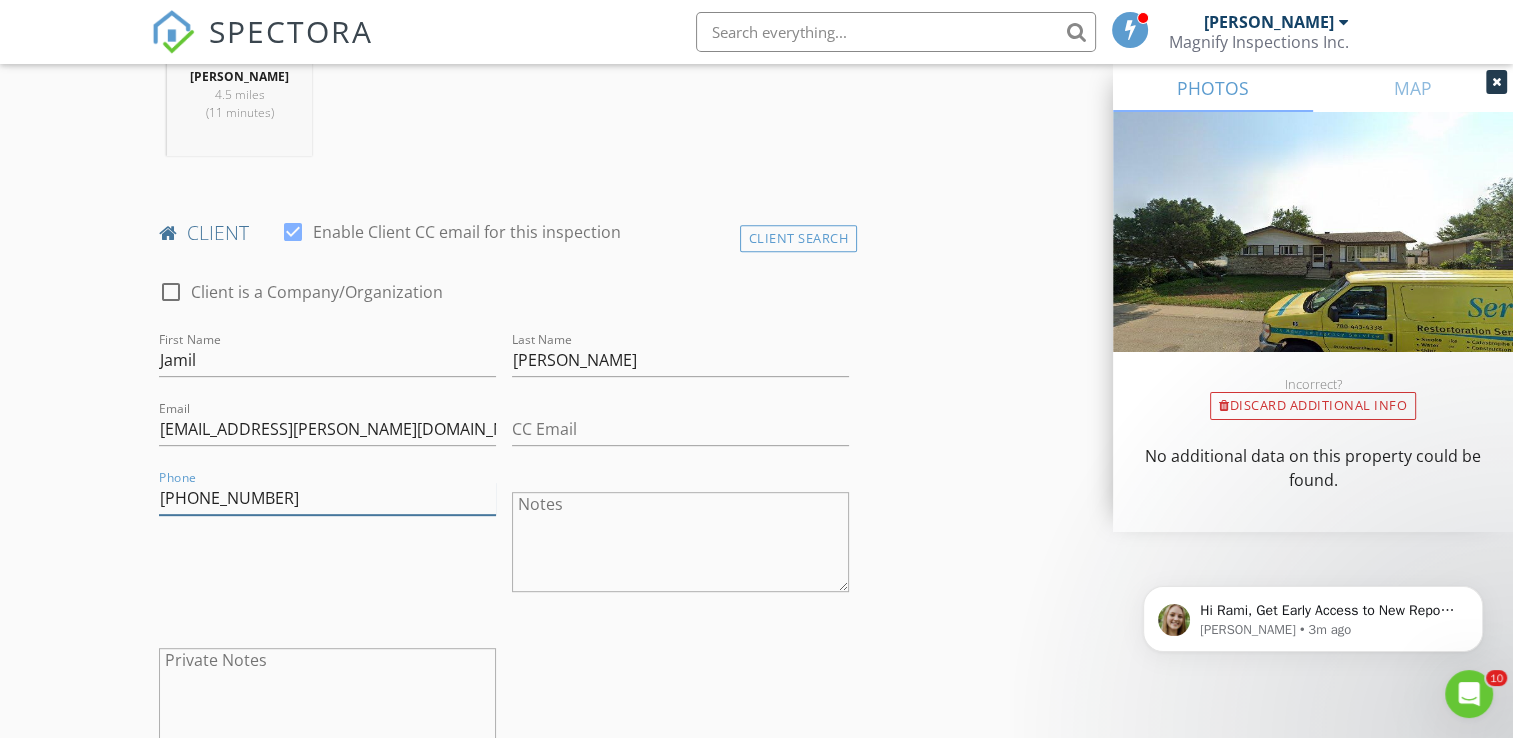 type on "[PHONE_NUMBER]" 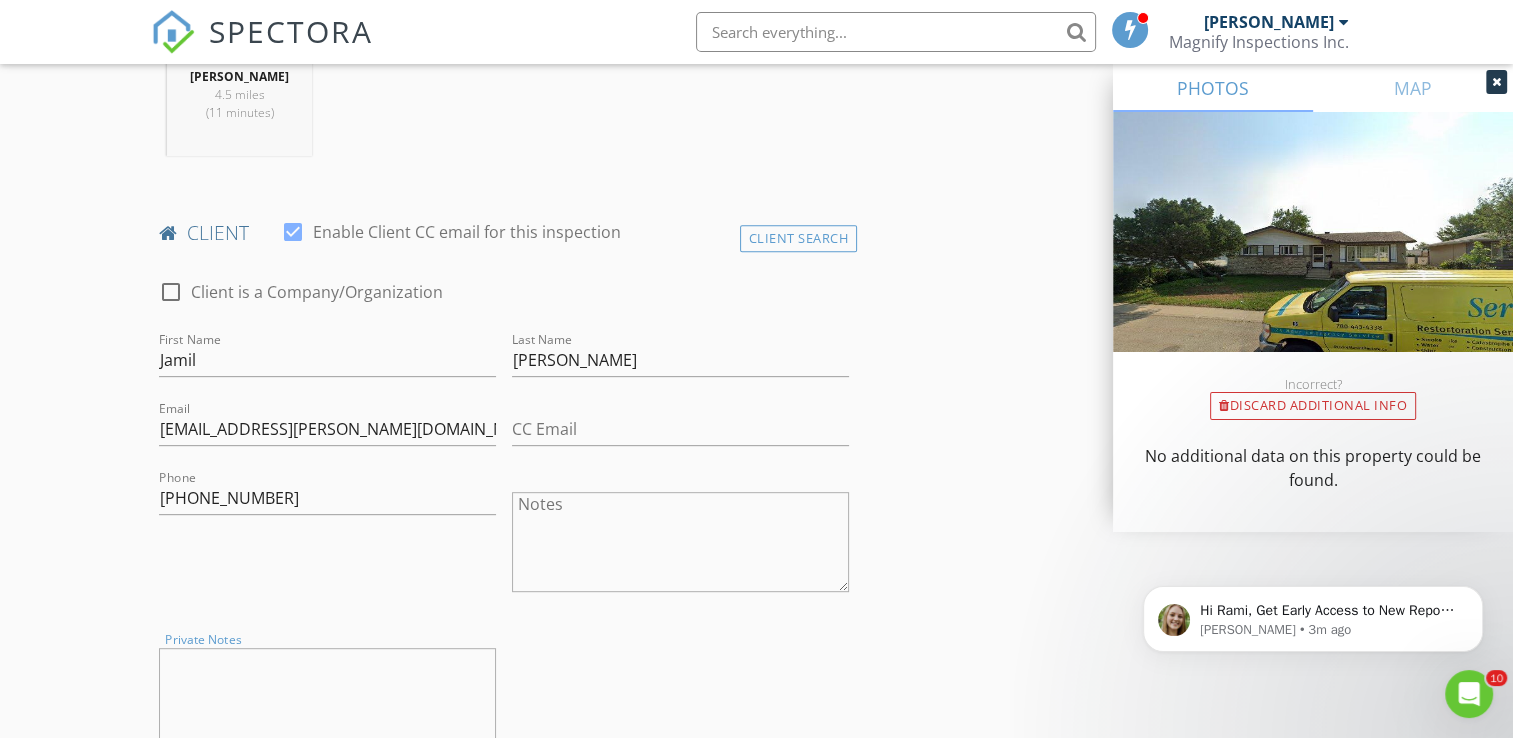 scroll, scrollTop: 1338, scrollLeft: 0, axis: vertical 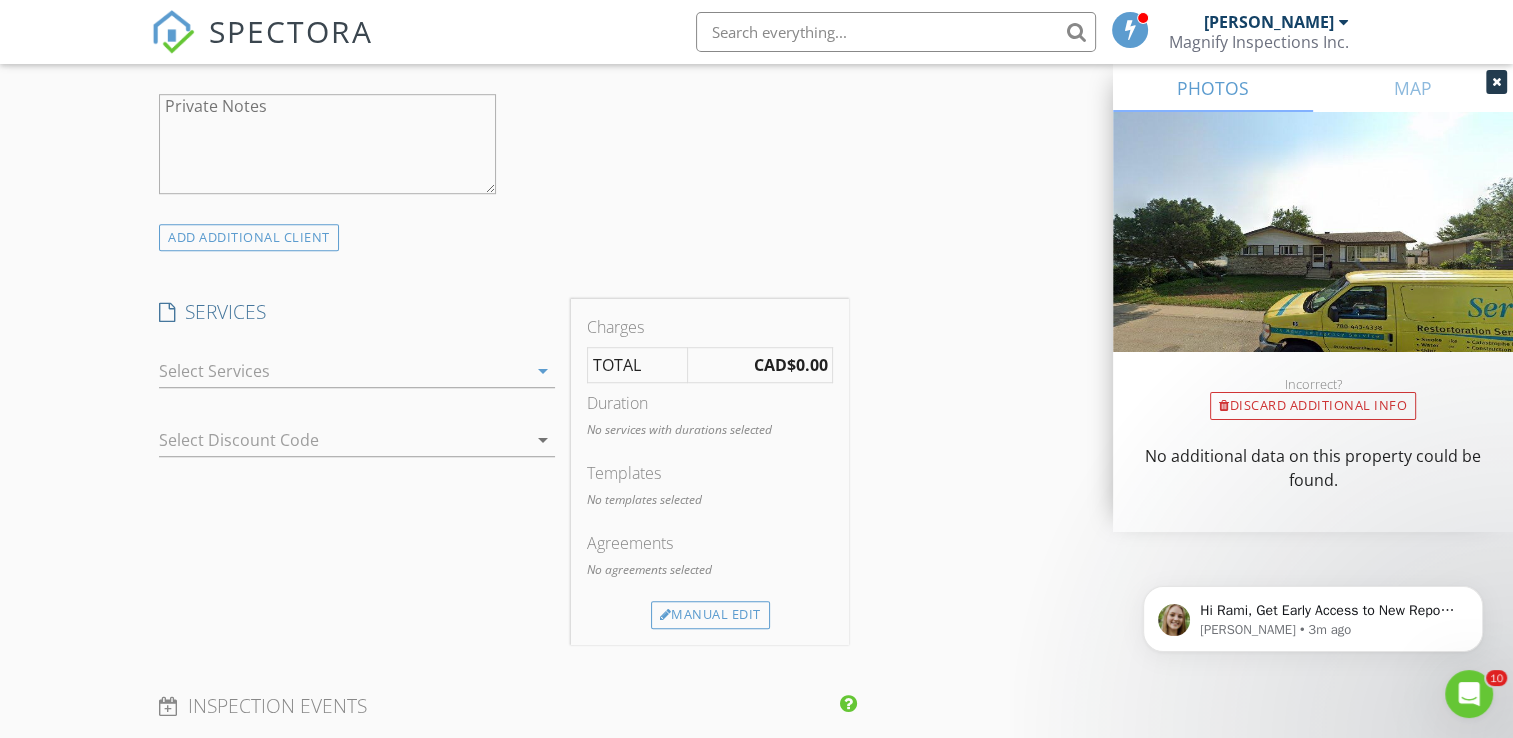 click at bounding box center [343, 371] 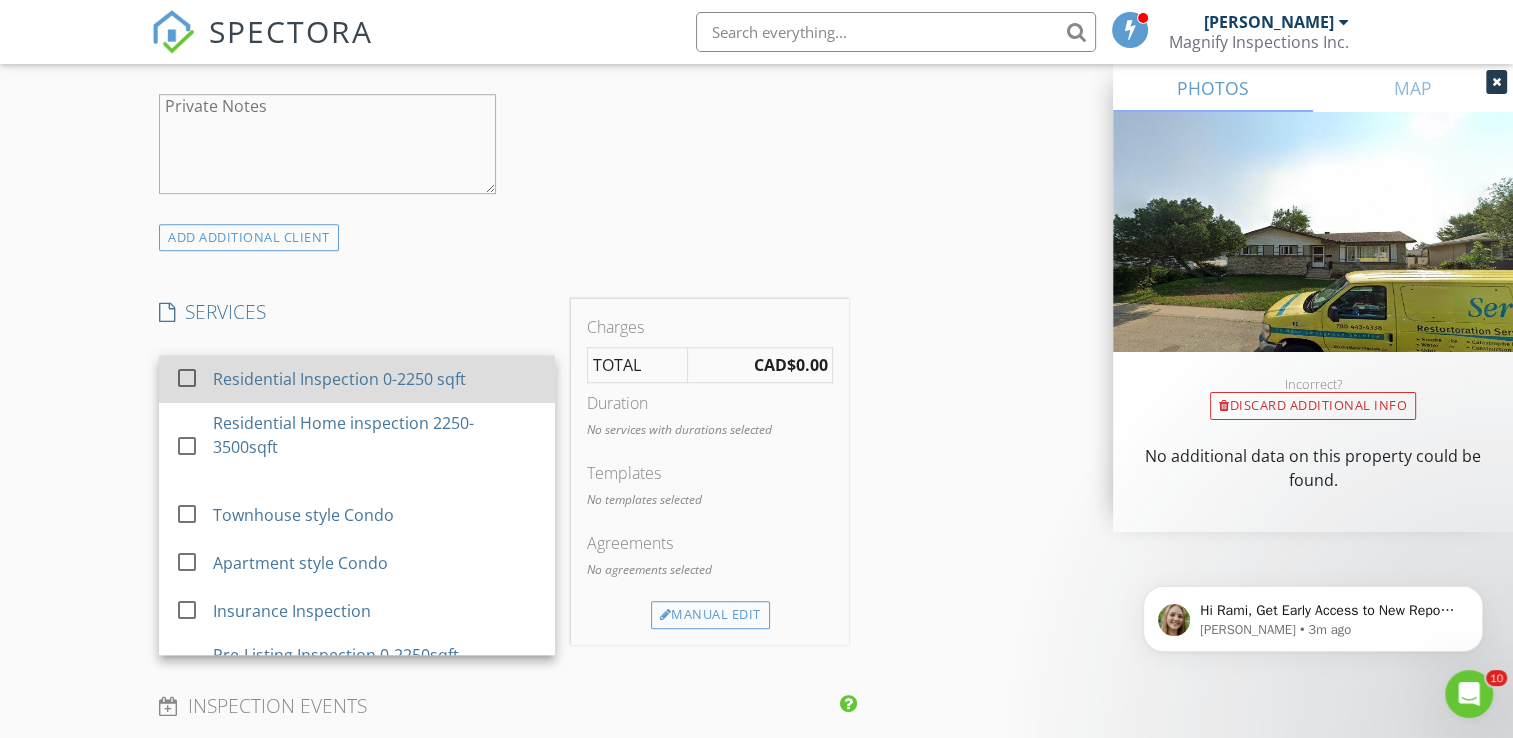 click at bounding box center [187, 378] 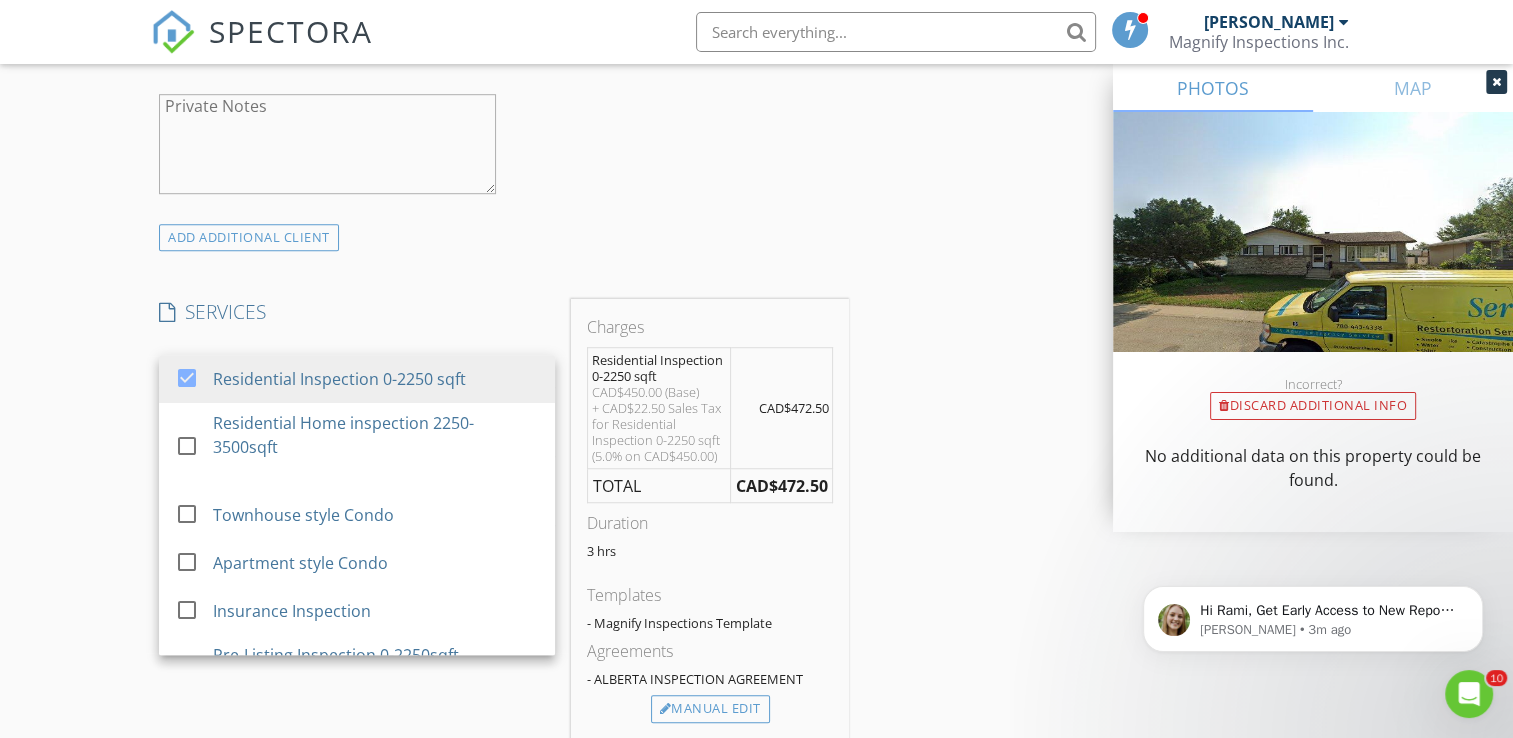 click on "New Inspection
Click here to use the New Order Form
INSPECTOR(S)
check_box   Rami Barghouth   PRIMARY   Rami Barghouth arrow_drop_down   check_box_outline_blank Rami Barghouth specifically requested
Date/Time
07/12/2025 10:00 AM
Location
Address Search       Address 13535 82 St NW   Unit   City Edmonton   State AB   Zip T5E 2V3     Square Feet 1041   Year Built 1968   Foundation Basement arrow_drop_down     Rami Barghouth     4.5 miles     (11 minutes)
client
check_box Enable Client CC email for this inspection   Client Search     check_box_outline_blank Client is a Company/Organization     First Name Jamil   Last Name Denny   Email jamil.denny@hotmail.com   CC Email   Phone 780-807-9999           Notes   Private Notes
ADD ADDITIONAL client
SERVICES
check_box" at bounding box center [756, 590] 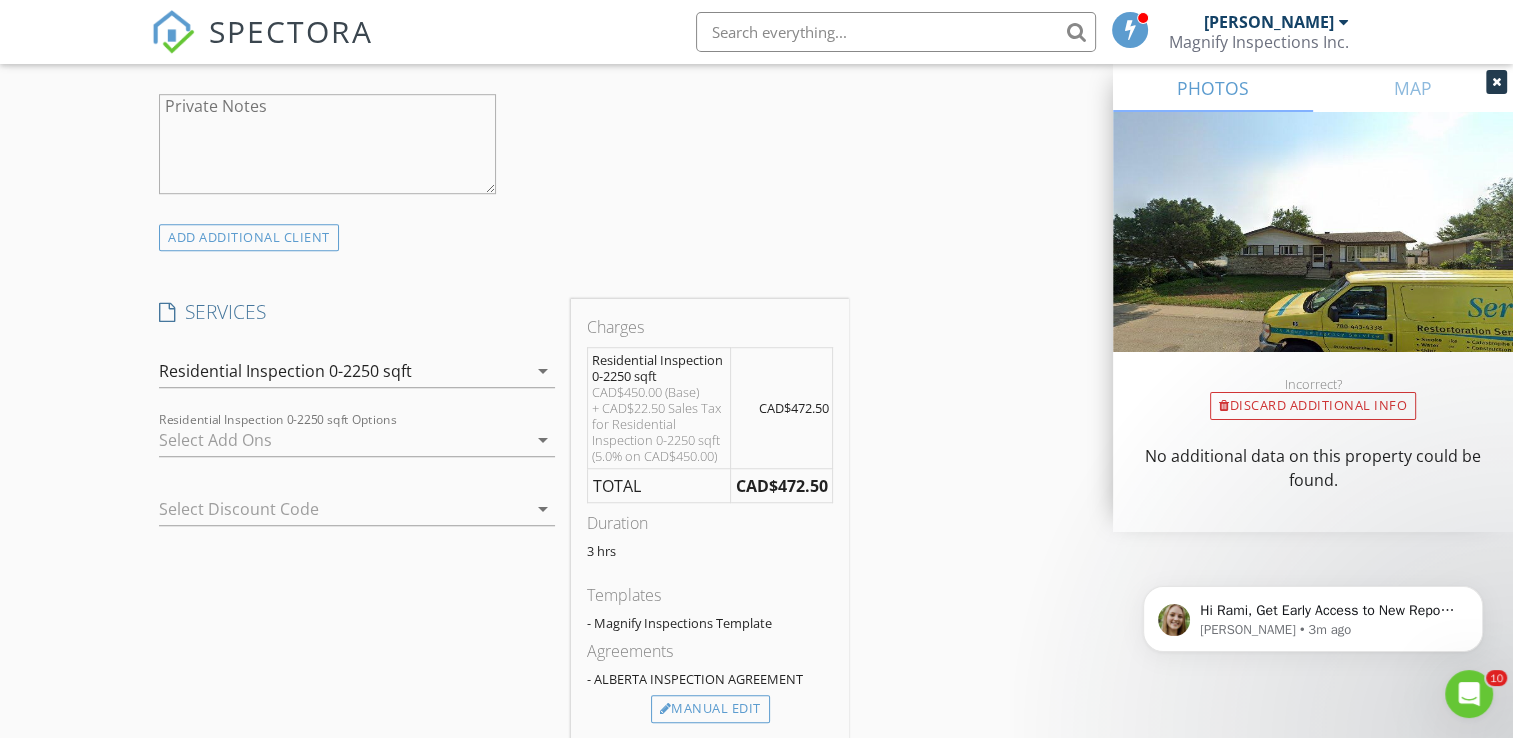 click at bounding box center [343, 440] 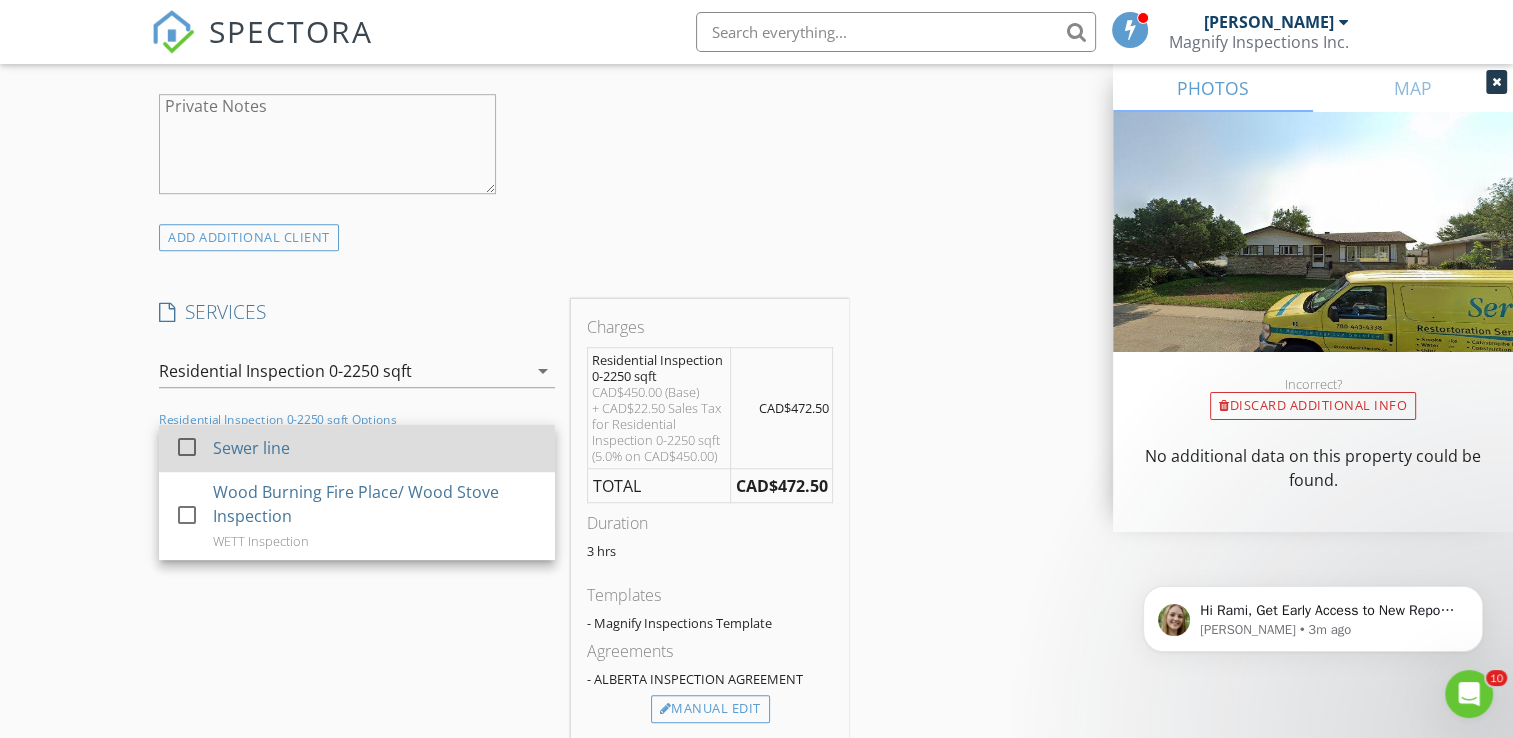 click at bounding box center [187, 447] 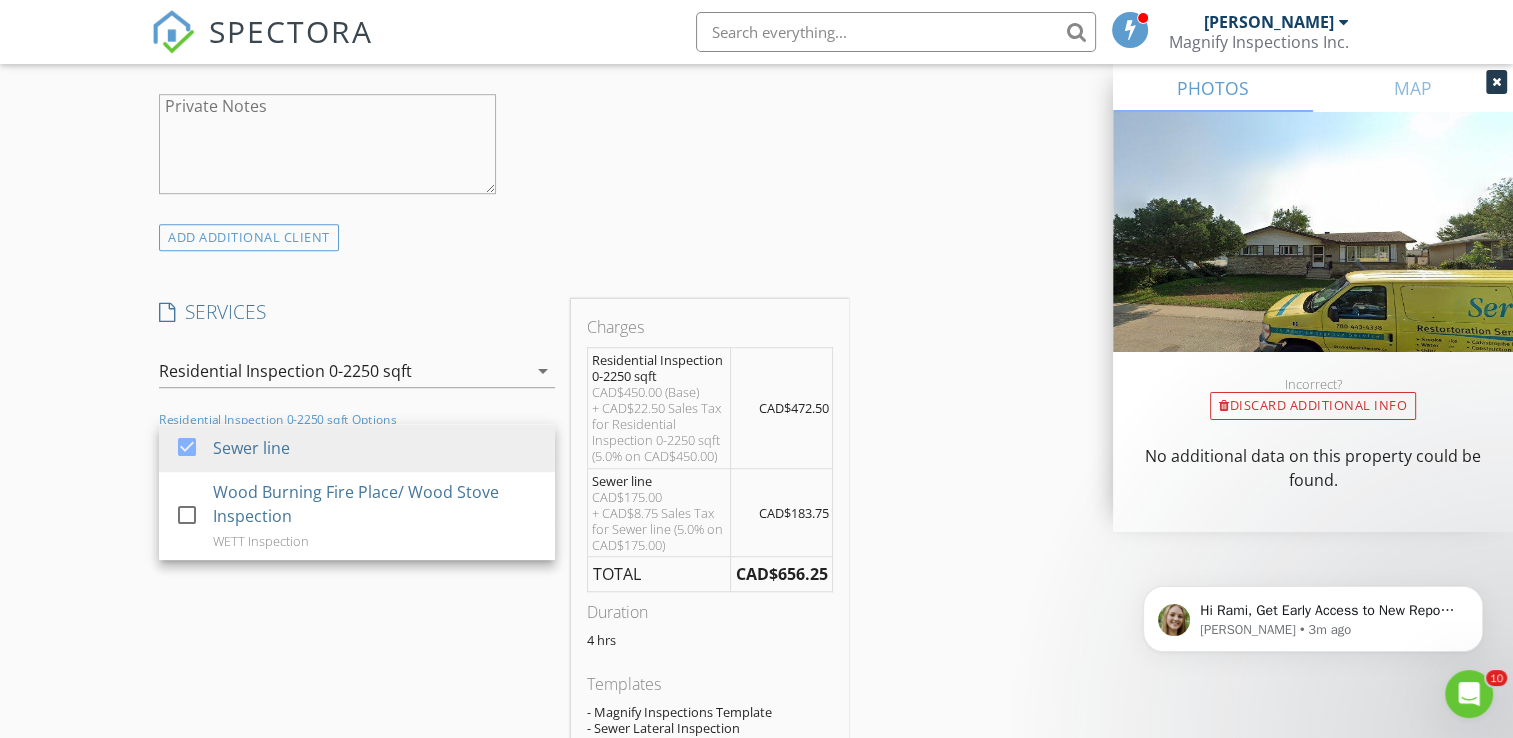 click on "New Inspection
Click here to use the New Order Form
INSPECTOR(S)
check_box   Rami Barghouth   PRIMARY   Rami Barghouth arrow_drop_down   check_box_outline_blank Rami Barghouth specifically requested
Date/Time
07/12/2025 10:00 AM
Location
Address Search       Address 13535 82 St NW   Unit   City Edmonton   State AB   Zip T5E 2V3     Square Feet 1041   Year Built 1968   Foundation Basement arrow_drop_down     Rami Barghouth     4.5 miles     (11 minutes)
client
check_box Enable Client CC email for this inspection   Client Search     check_box_outline_blank Client is a Company/Organization     First Name Jamil   Last Name Denny   Email jamil.denny@hotmail.com   CC Email   Phone 780-807-9999           Notes   Private Notes
ADD ADDITIONAL client
SERVICES
check_box" at bounding box center [756, 651] 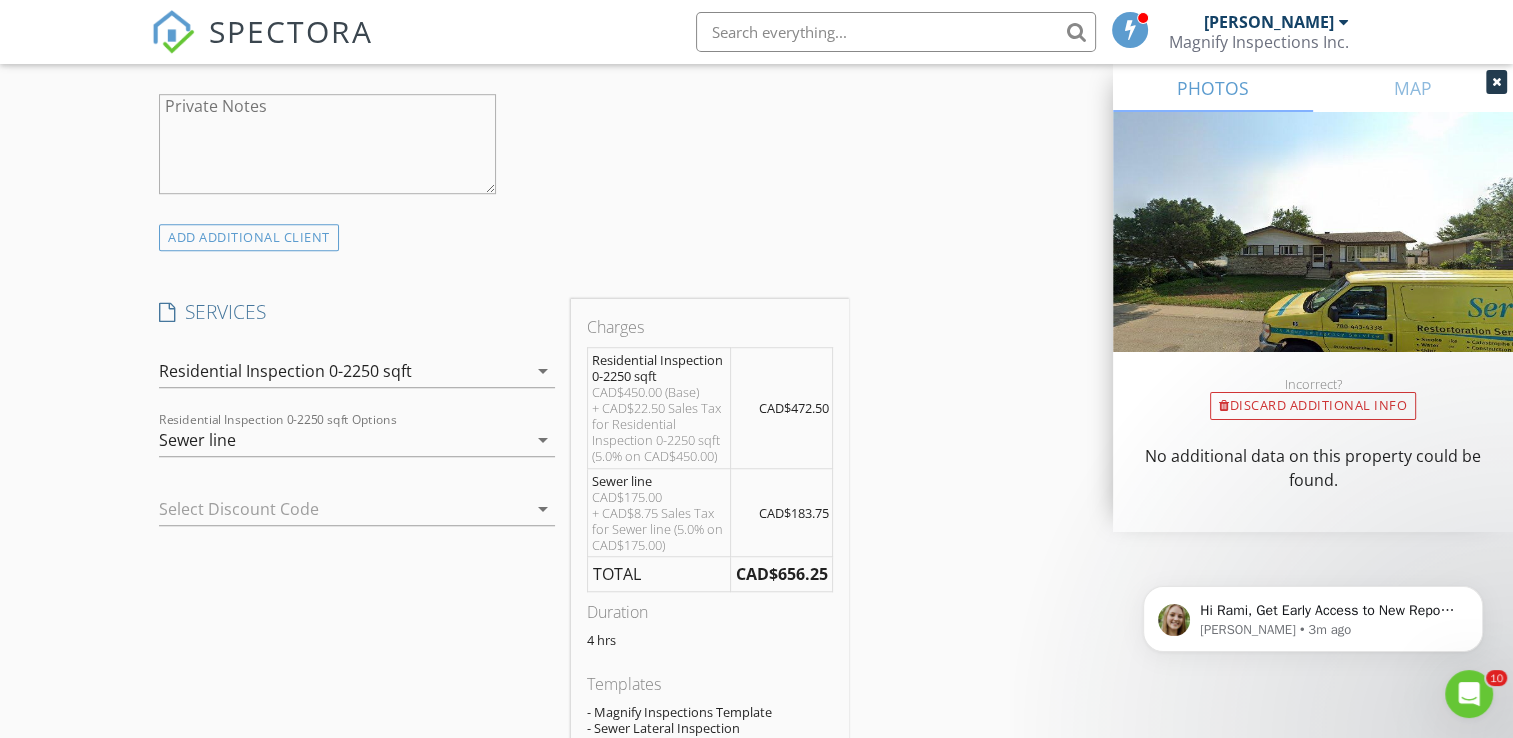 click at bounding box center [329, 509] 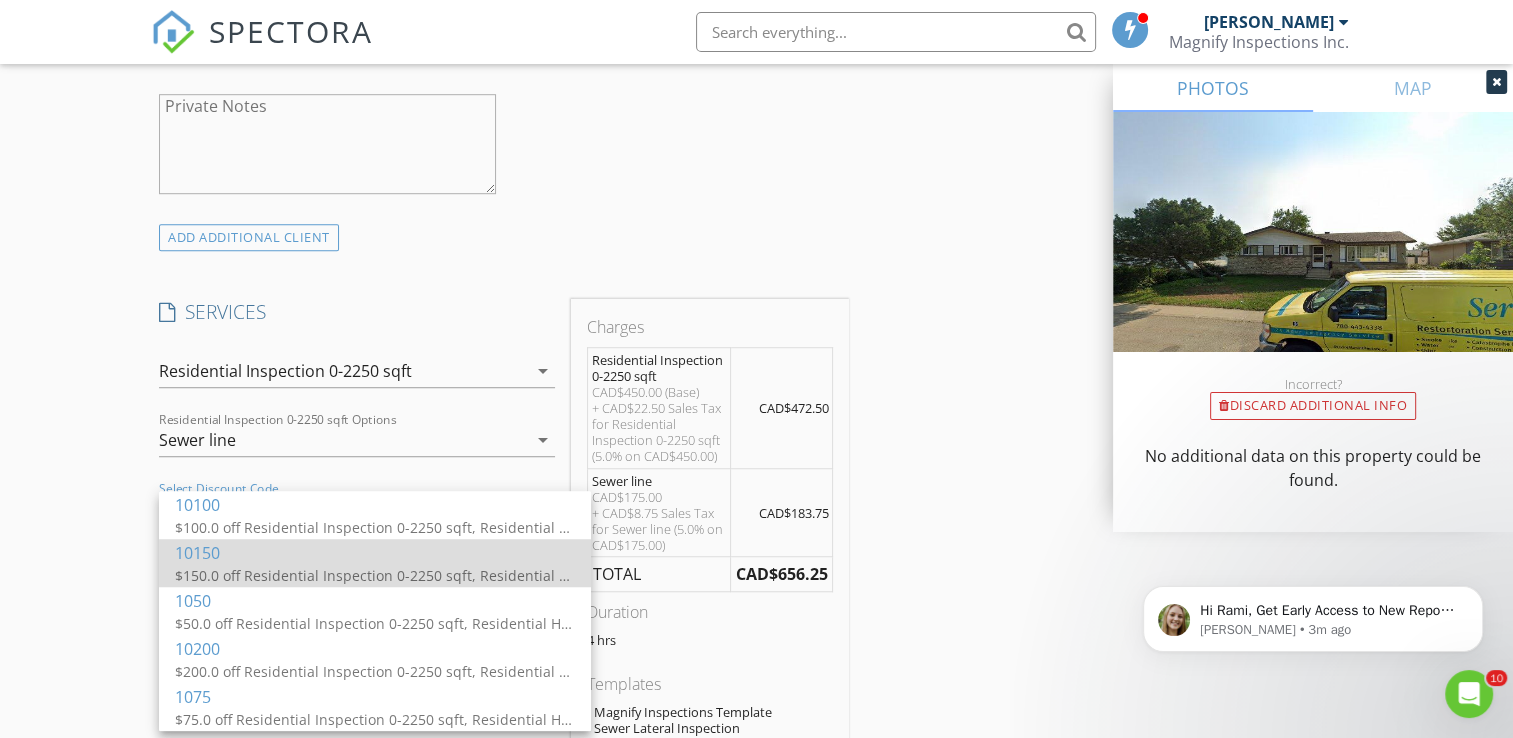 click on "10150" at bounding box center (375, 553) 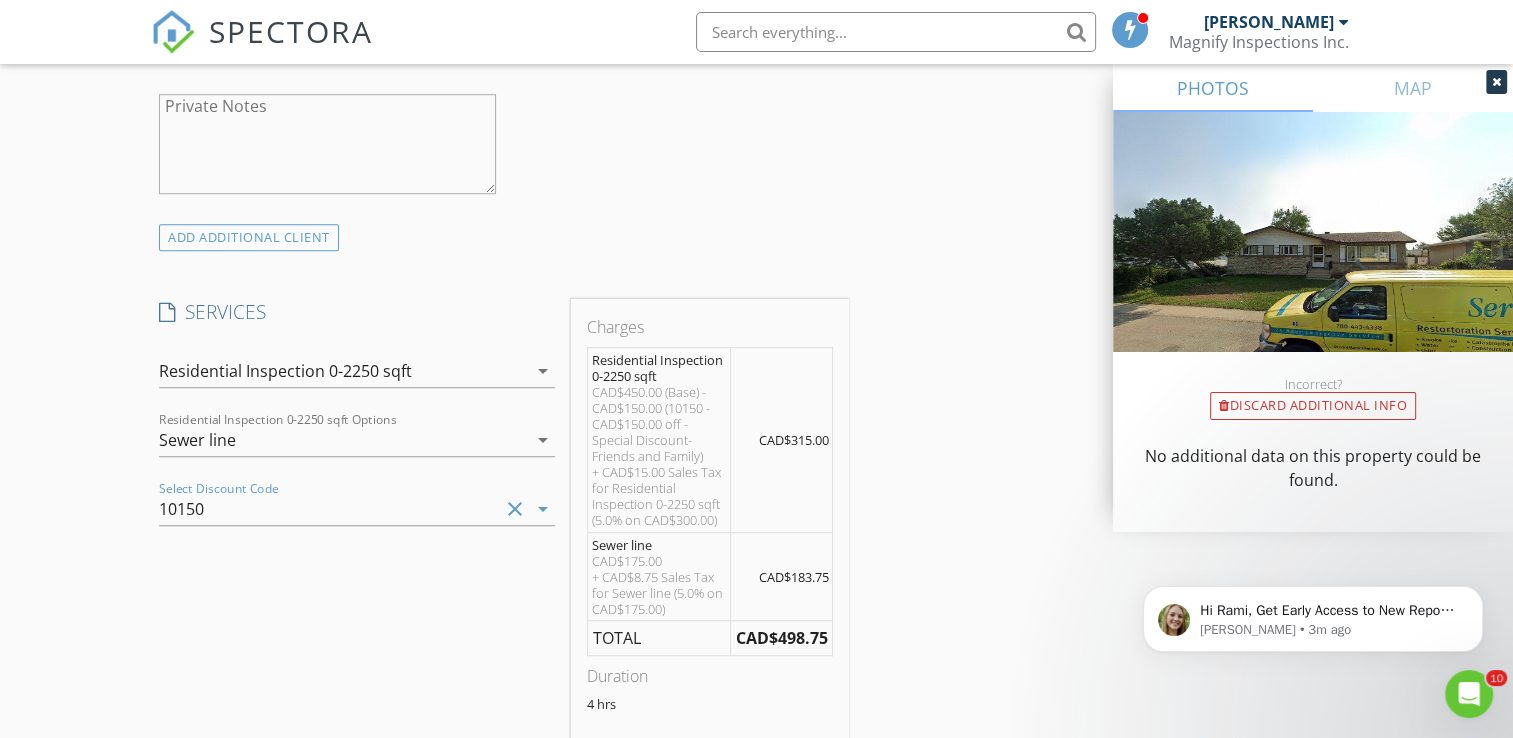 click on "10150" at bounding box center [329, 509] 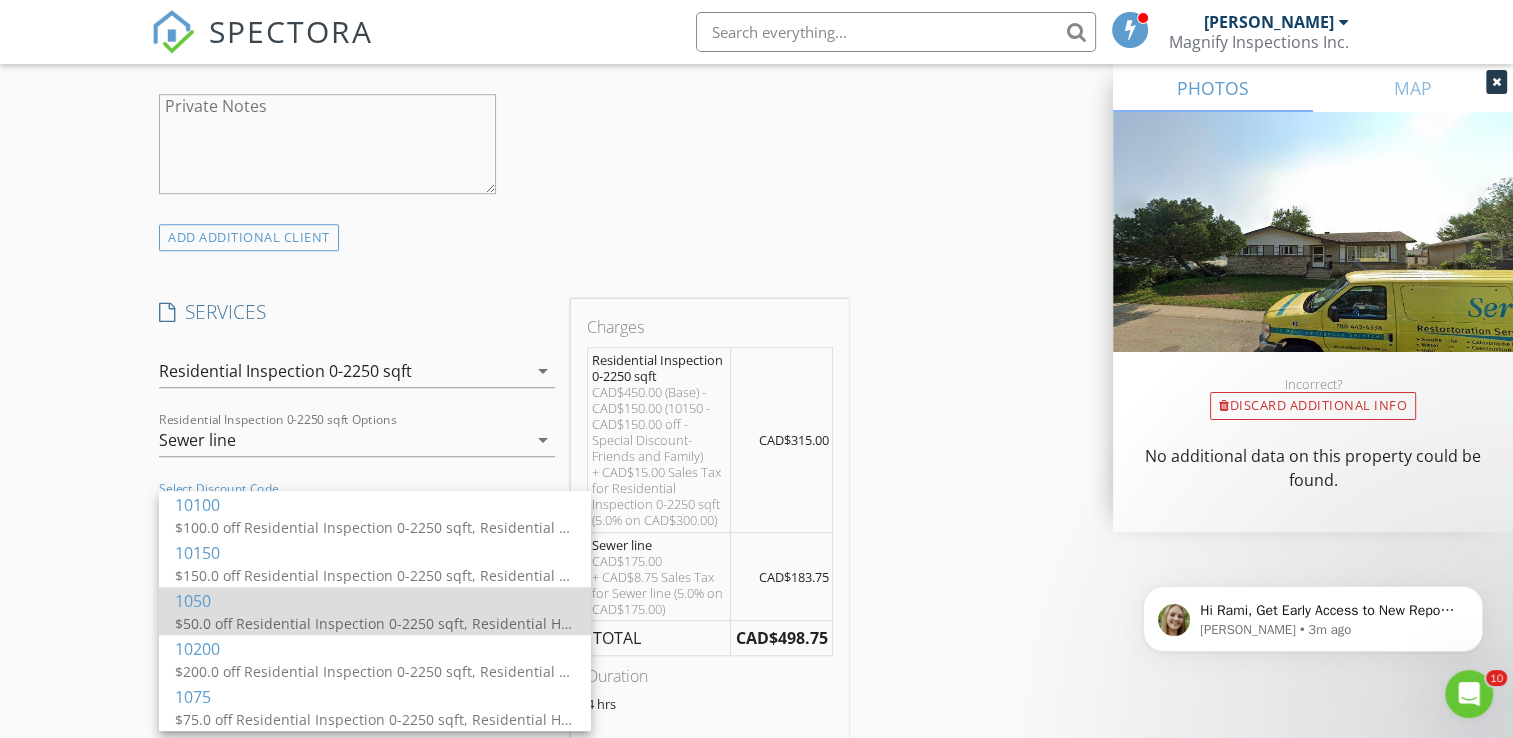 click on "1050" at bounding box center (375, 601) 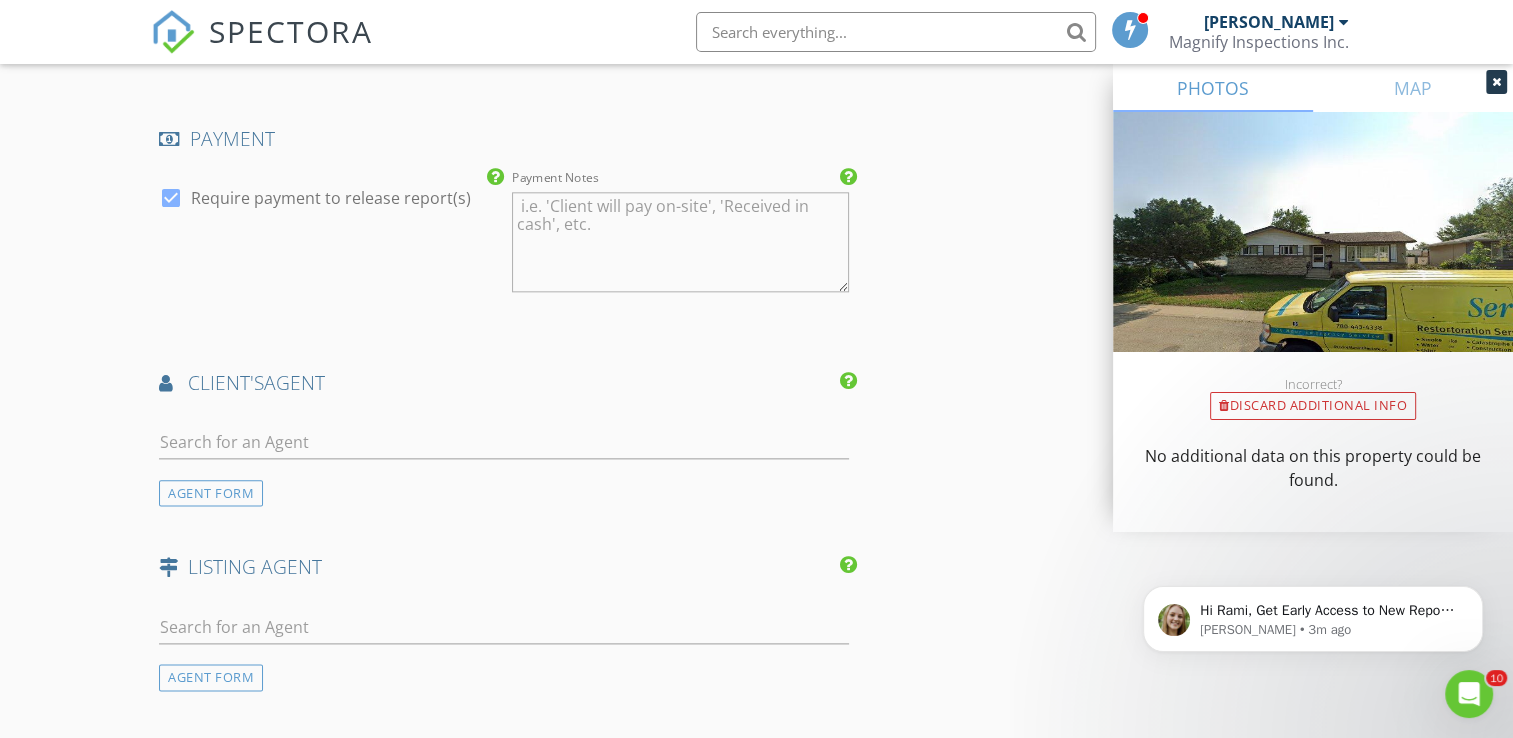 scroll, scrollTop: 2386, scrollLeft: 0, axis: vertical 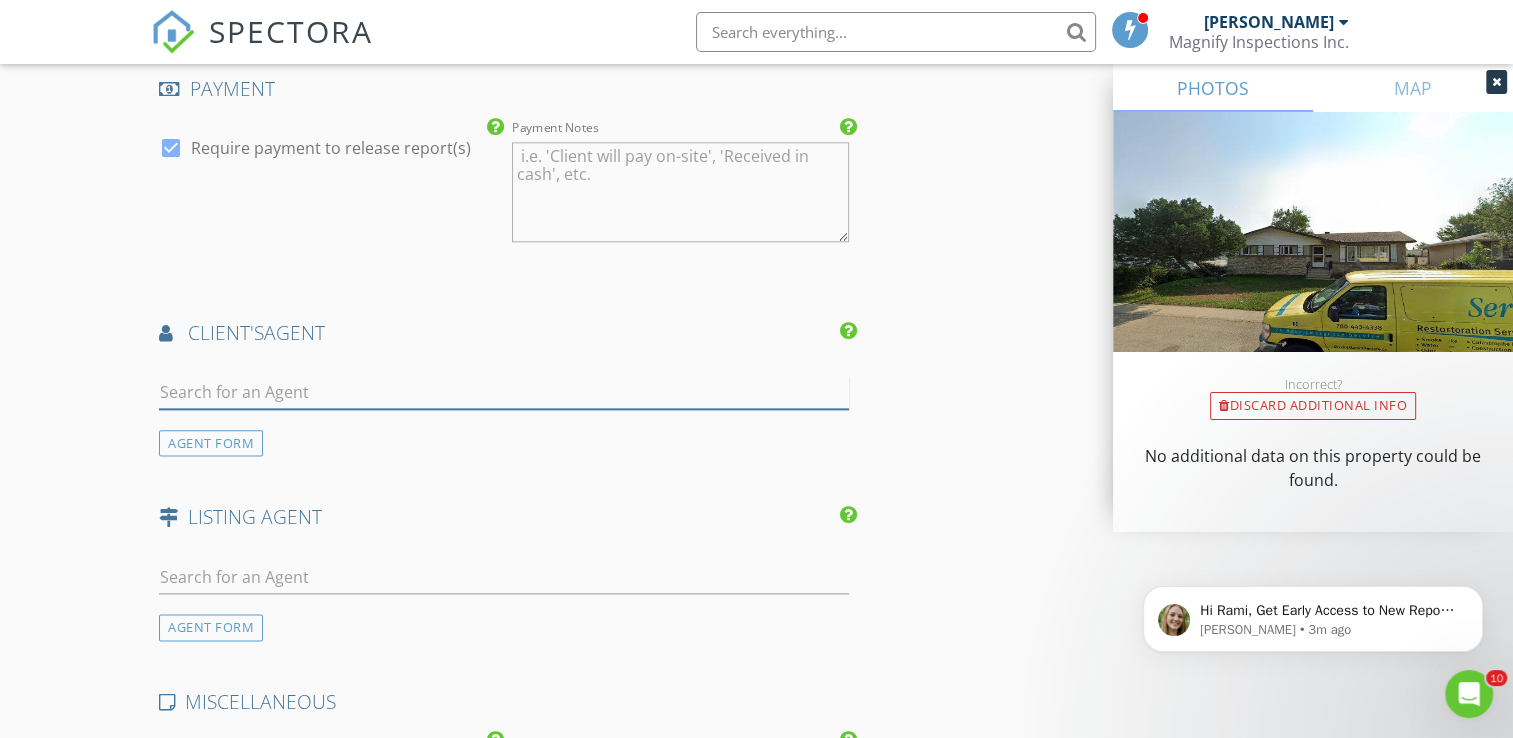click at bounding box center (504, 392) 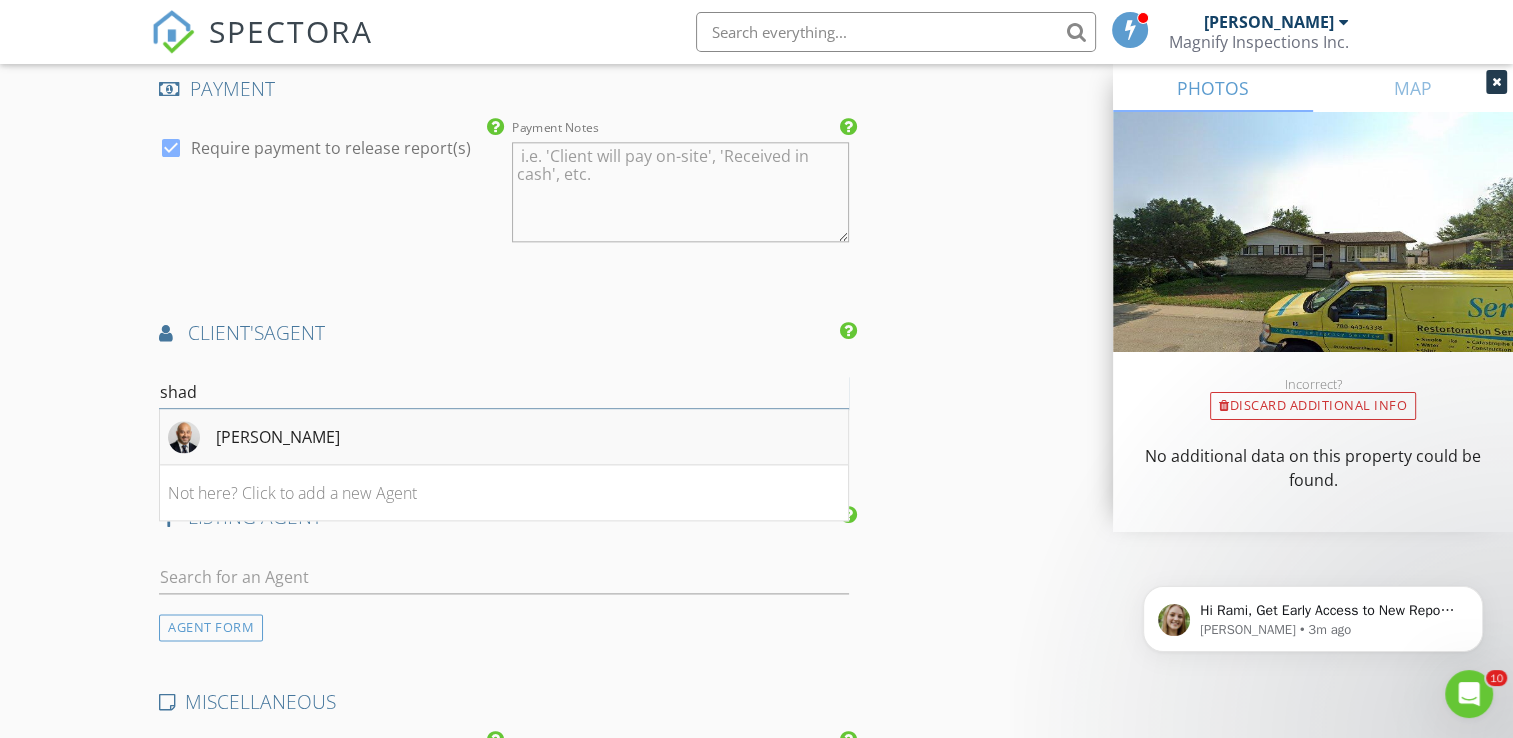 type on "shad" 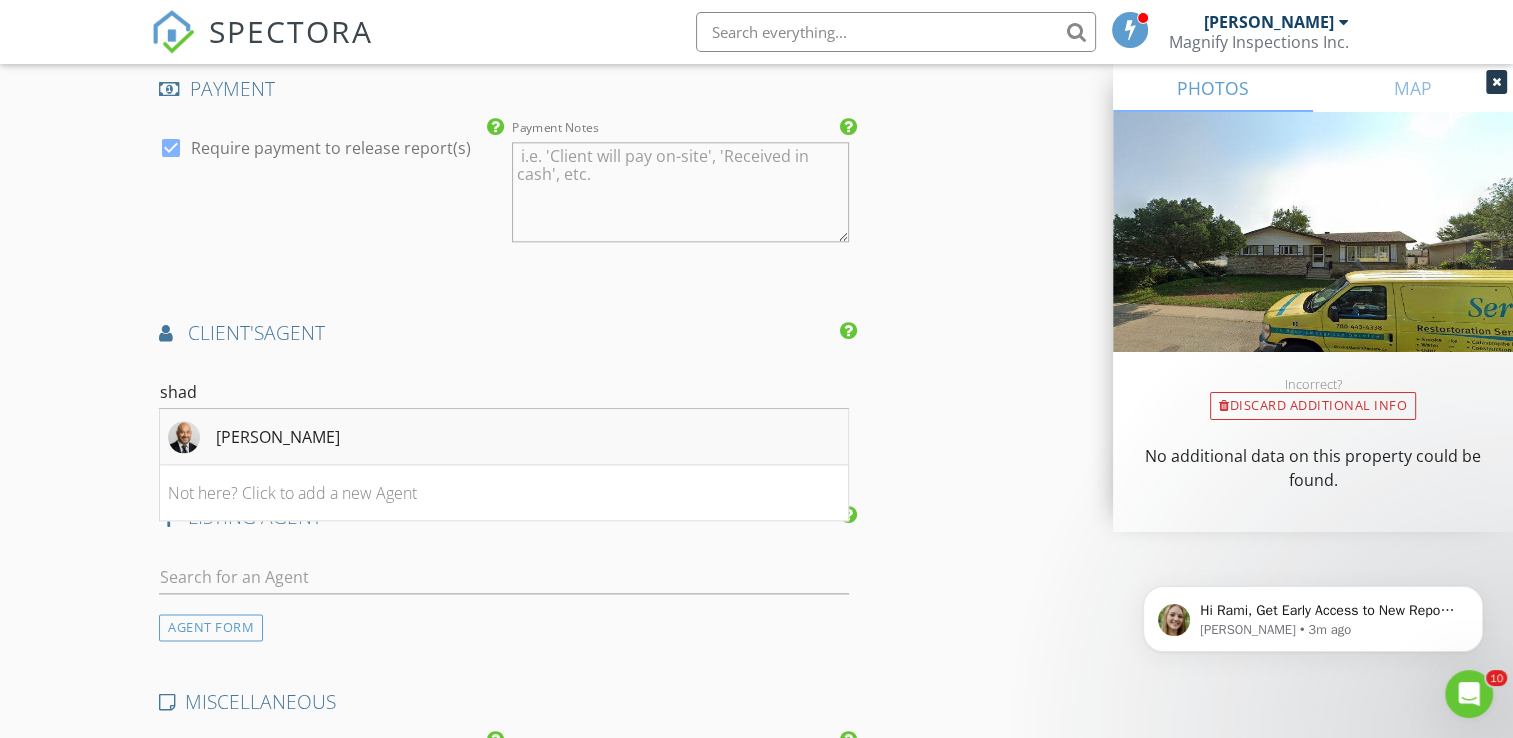 click at bounding box center (184, 437) 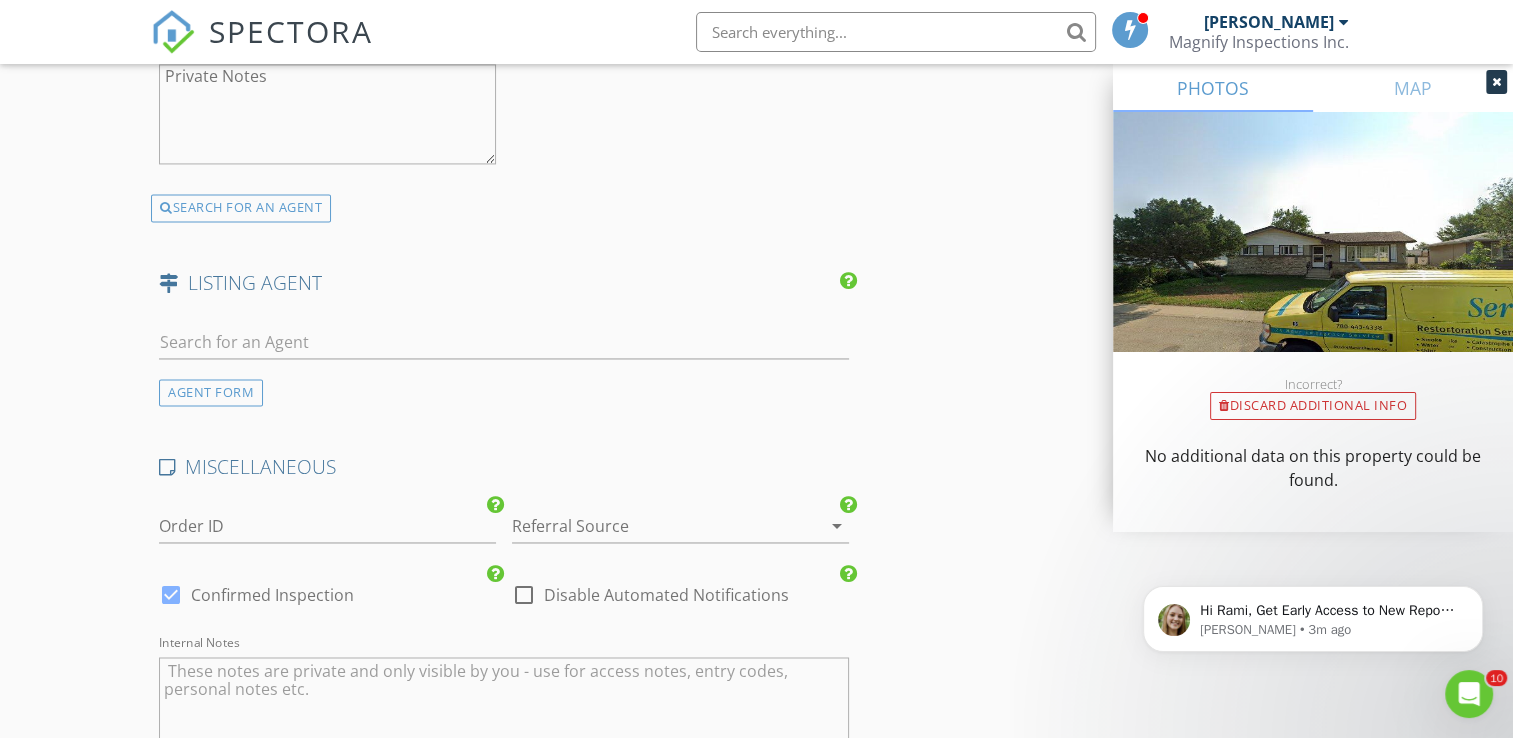scroll, scrollTop: 3106, scrollLeft: 0, axis: vertical 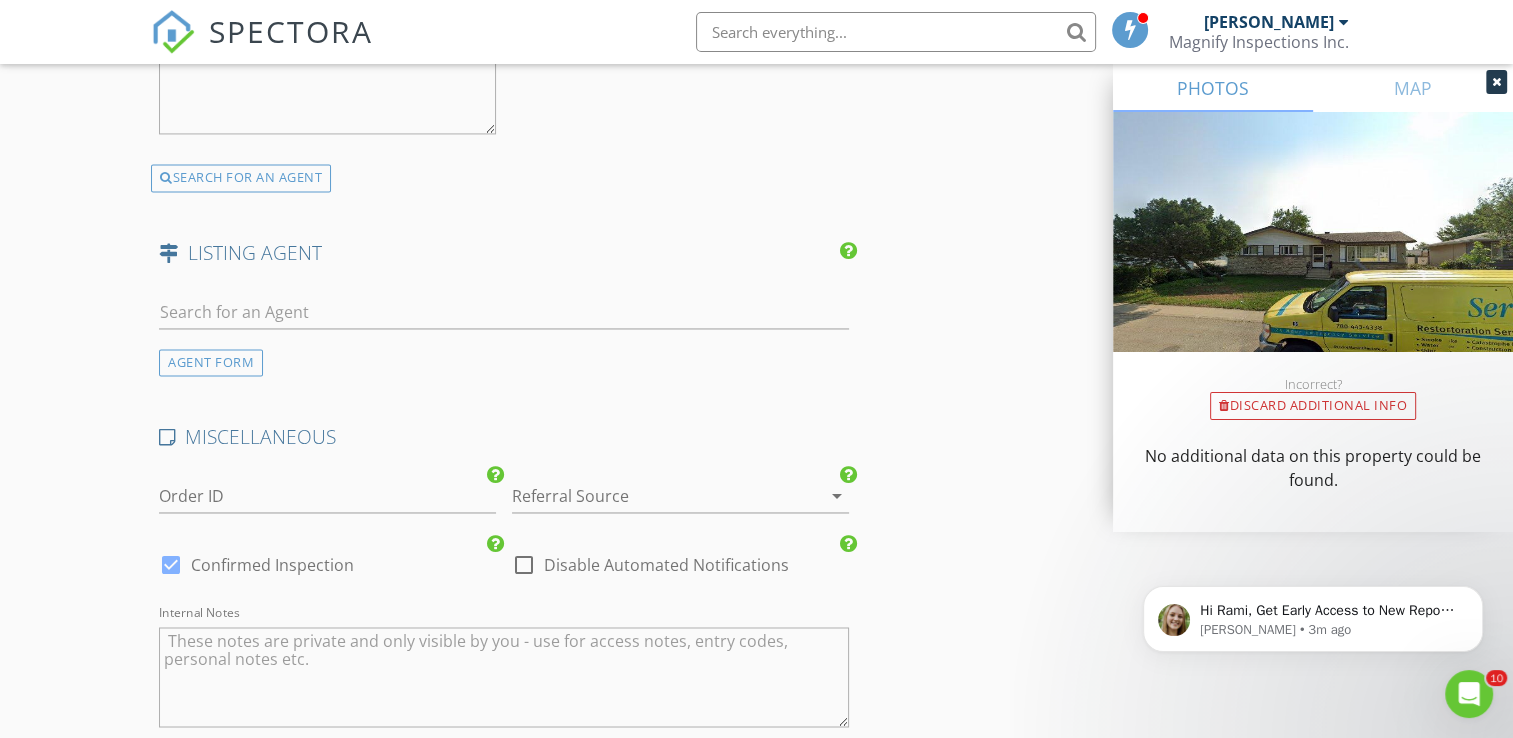 click at bounding box center (652, 496) 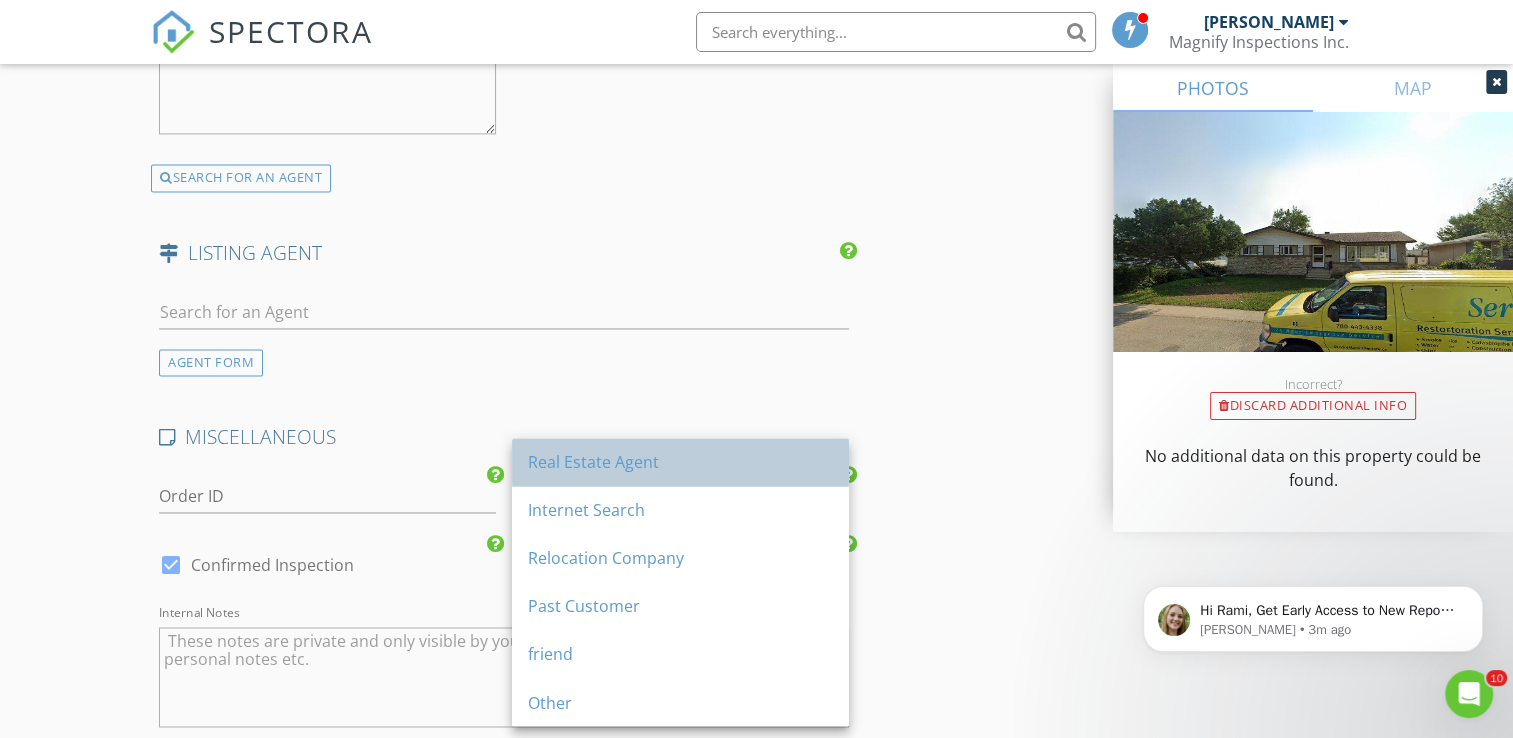 click on "Real Estate Agent" at bounding box center [680, 462] 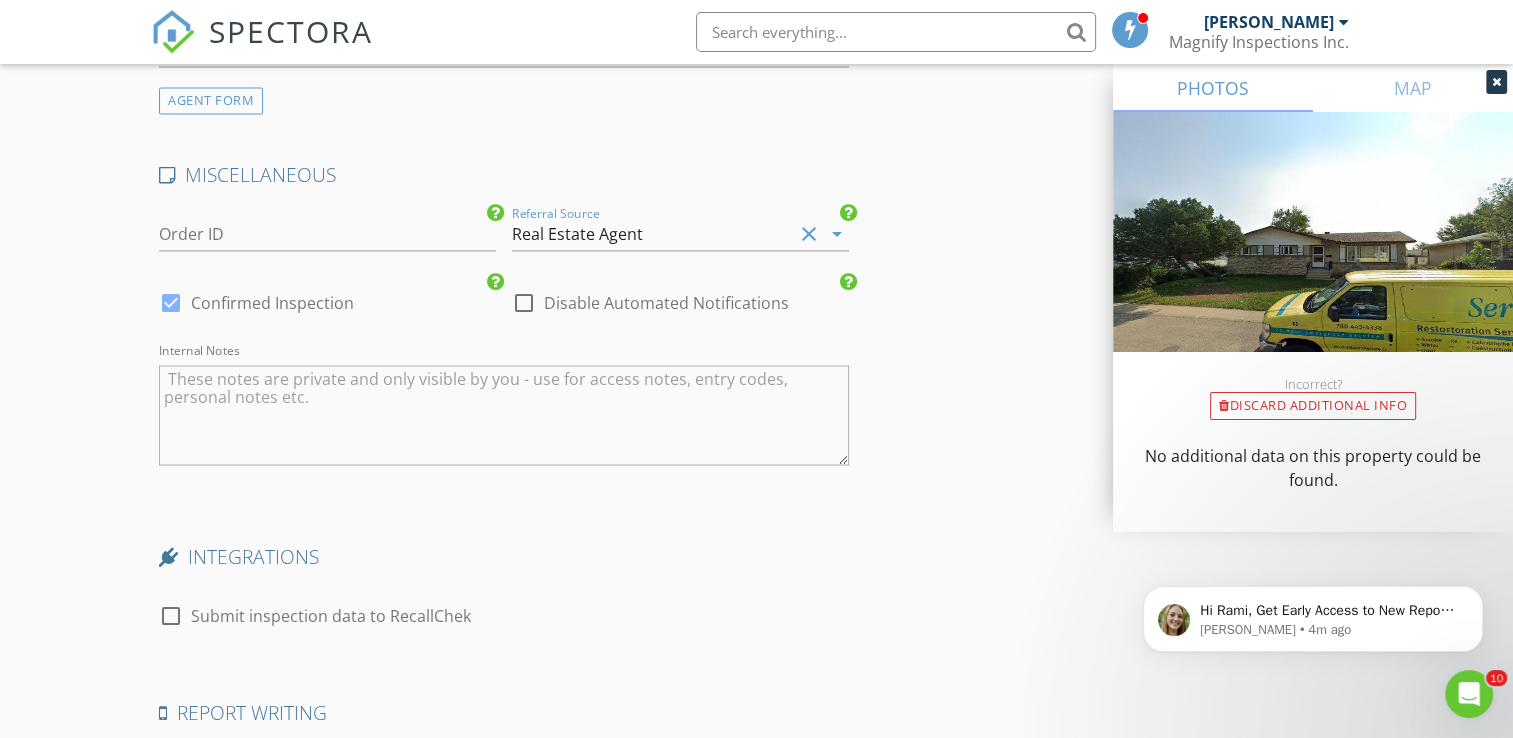scroll, scrollTop: 3378, scrollLeft: 0, axis: vertical 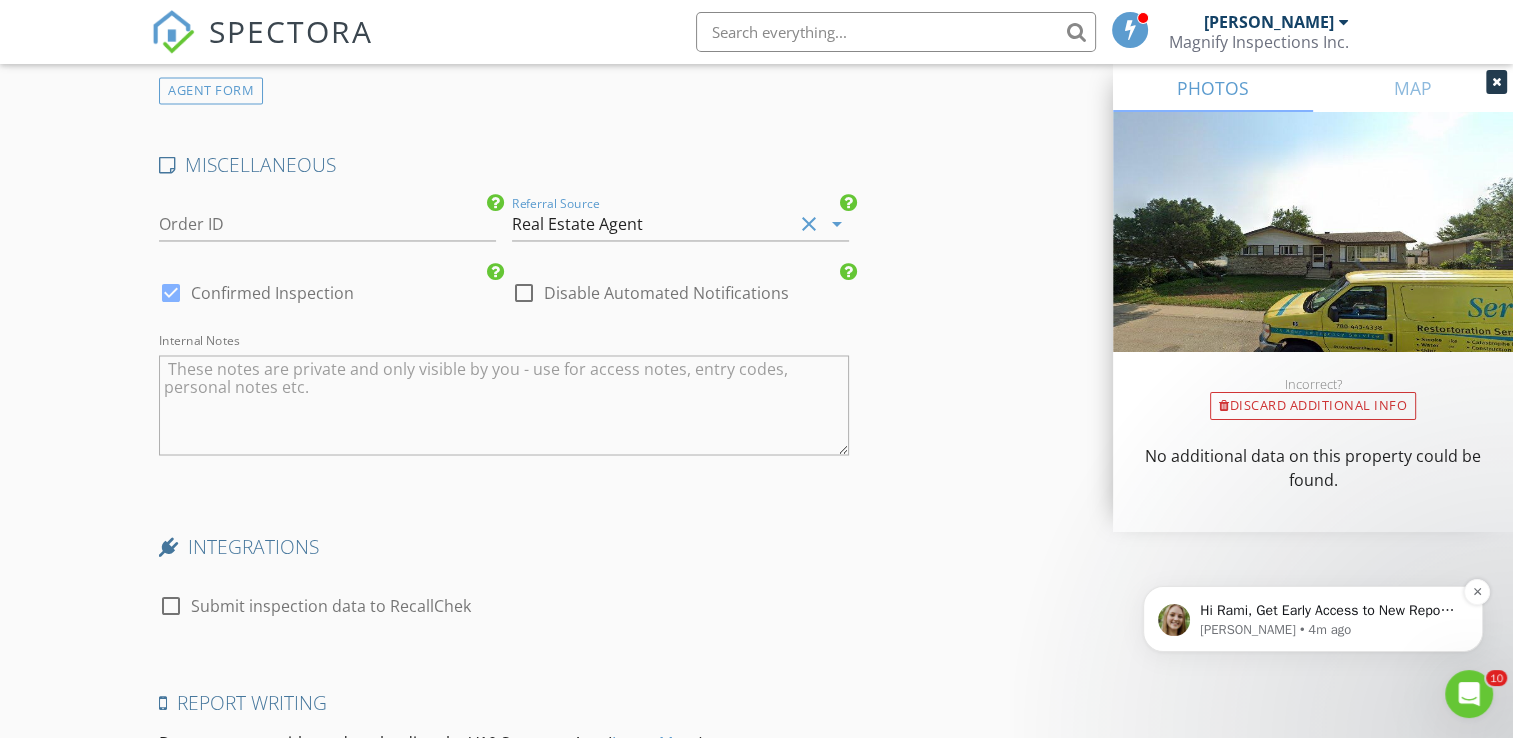 click on "Megan • 4m ago" at bounding box center [1329, 630] 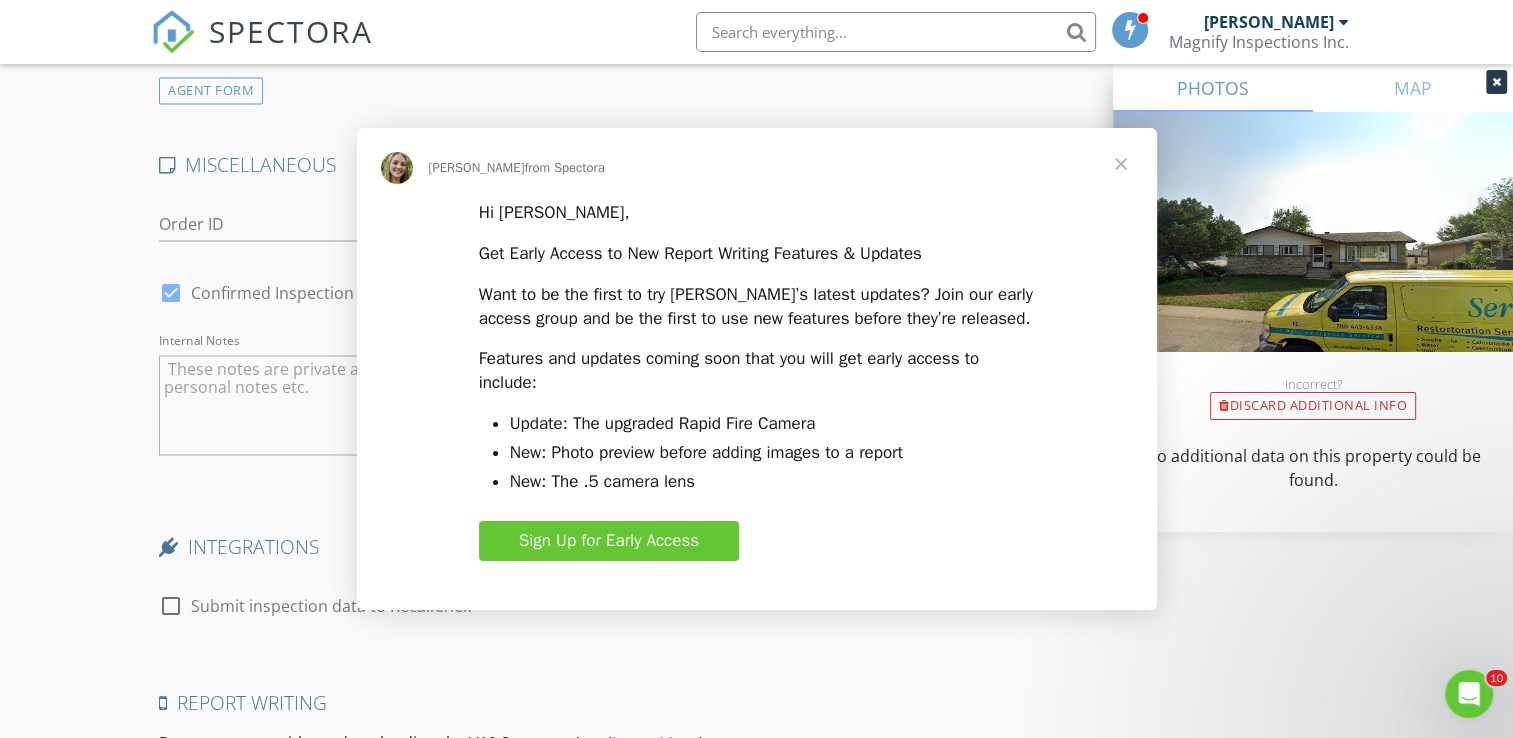 scroll, scrollTop: 0, scrollLeft: 0, axis: both 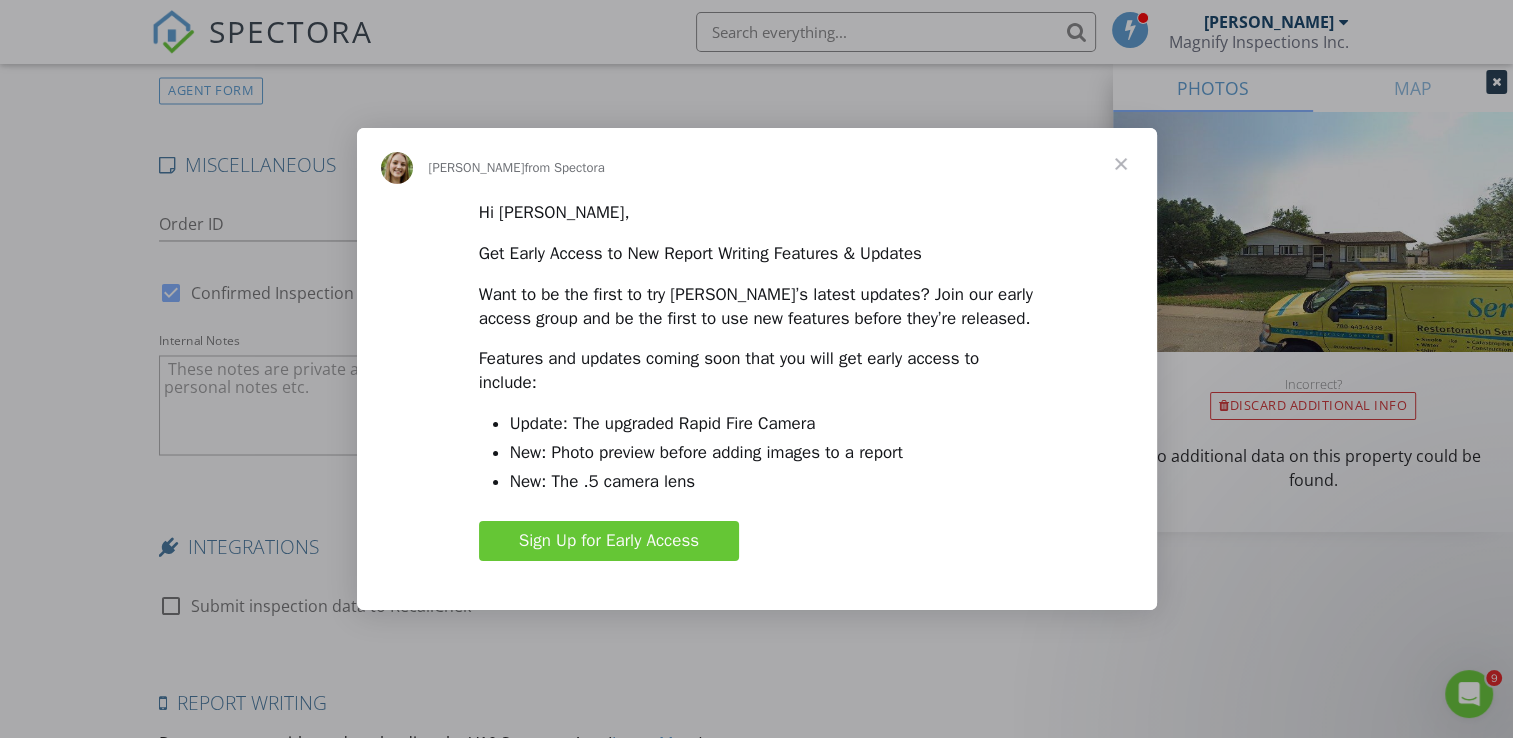 click on "Sign Up for Early Access" at bounding box center [609, 541] 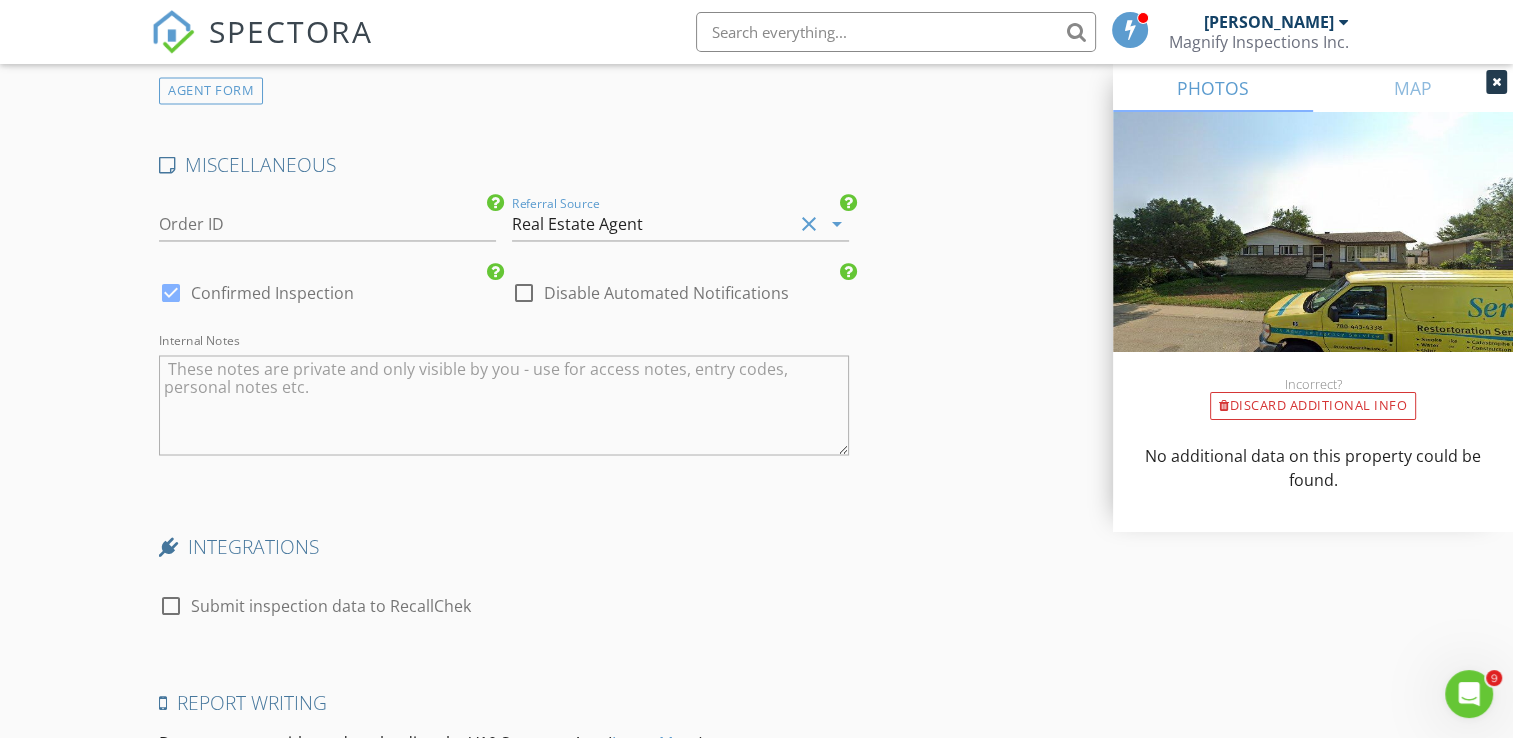 click at bounding box center (171, 605) 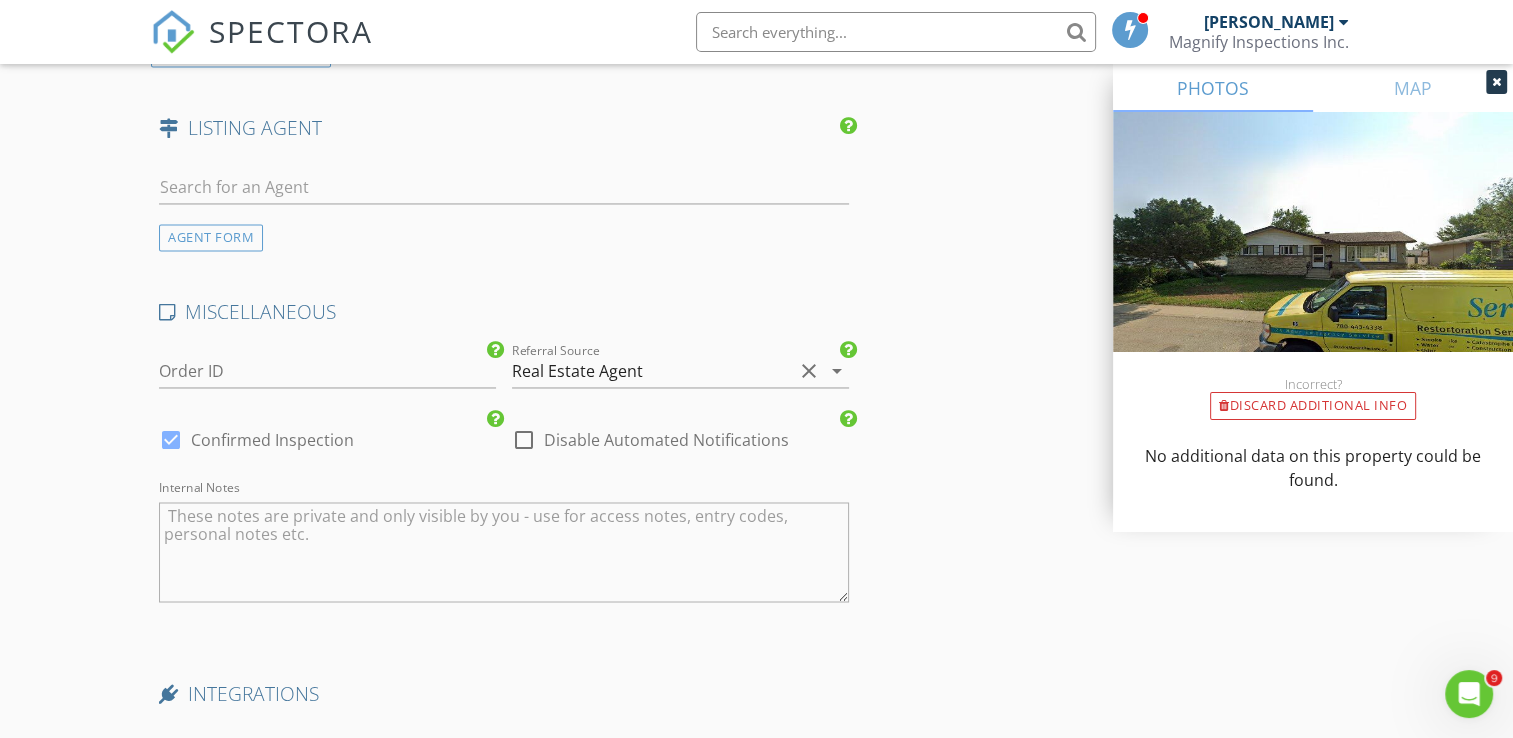 scroll, scrollTop: 3635, scrollLeft: 0, axis: vertical 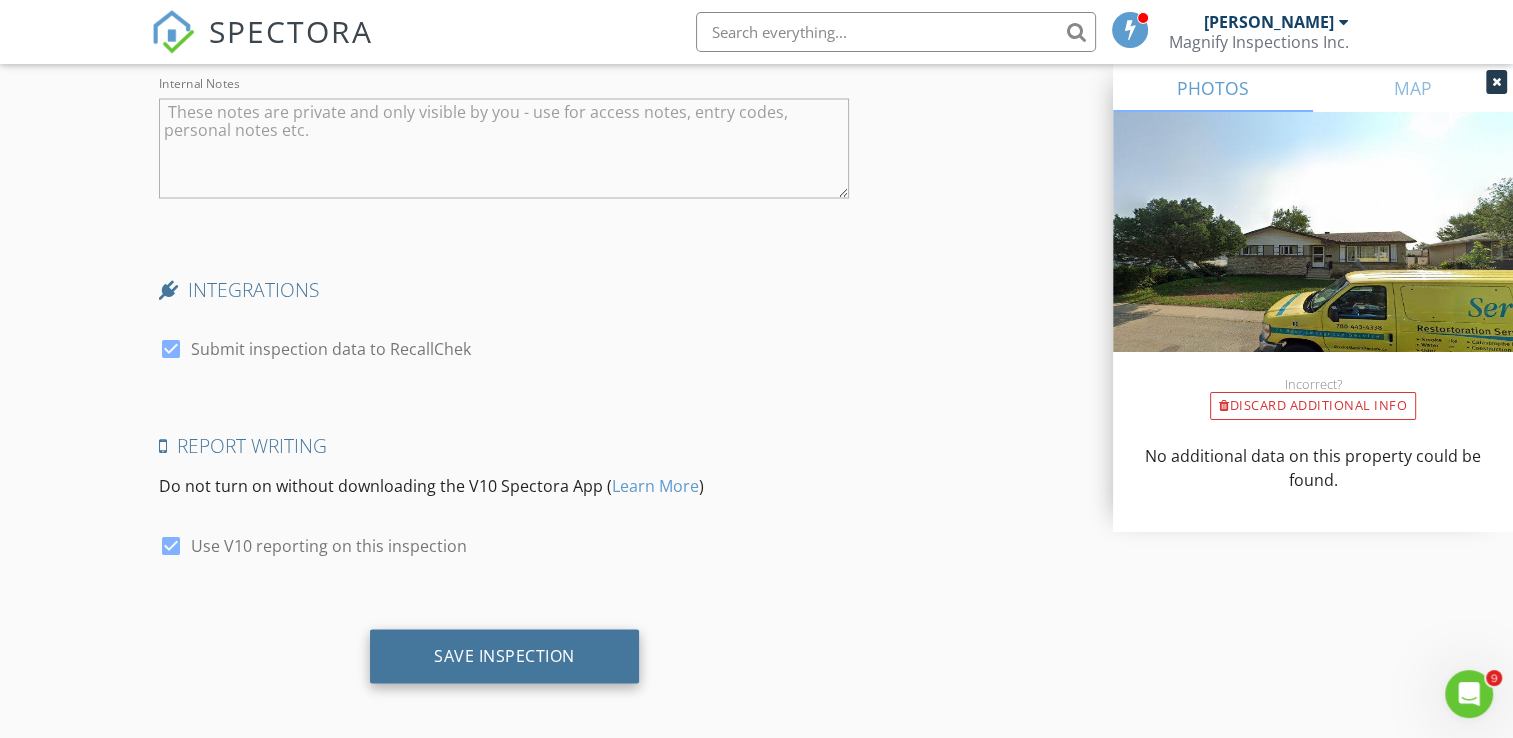 click on "Save Inspection" at bounding box center (504, 655) 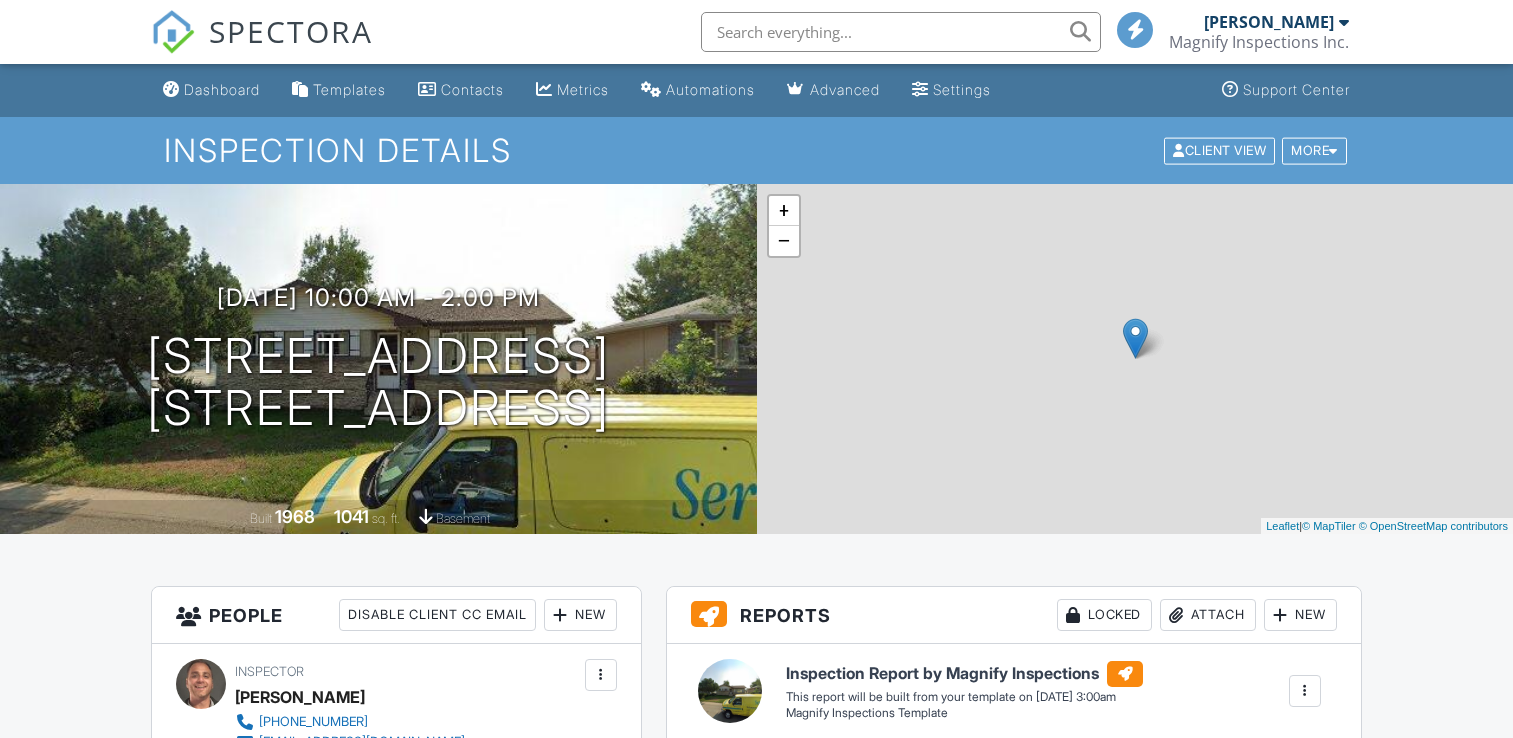 scroll, scrollTop: 0, scrollLeft: 0, axis: both 